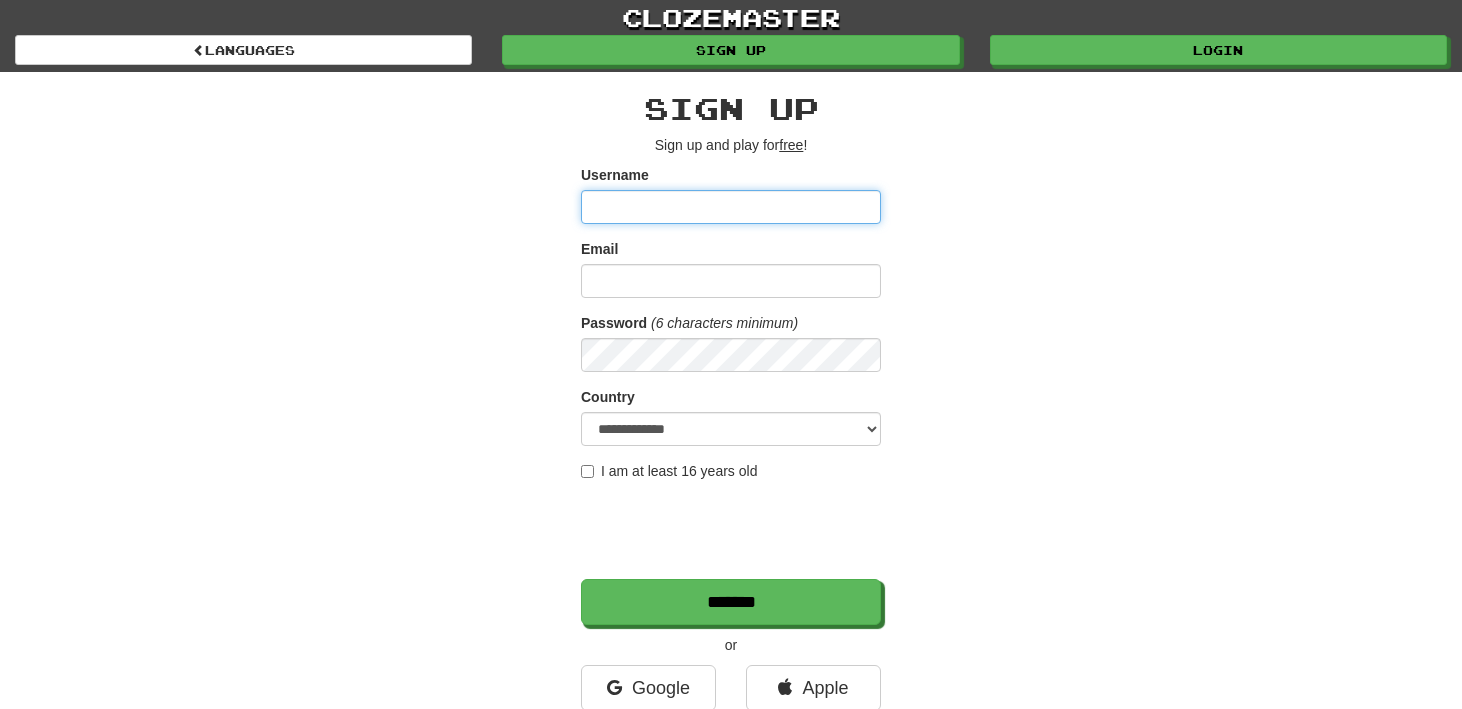scroll, scrollTop: 0, scrollLeft: 0, axis: both 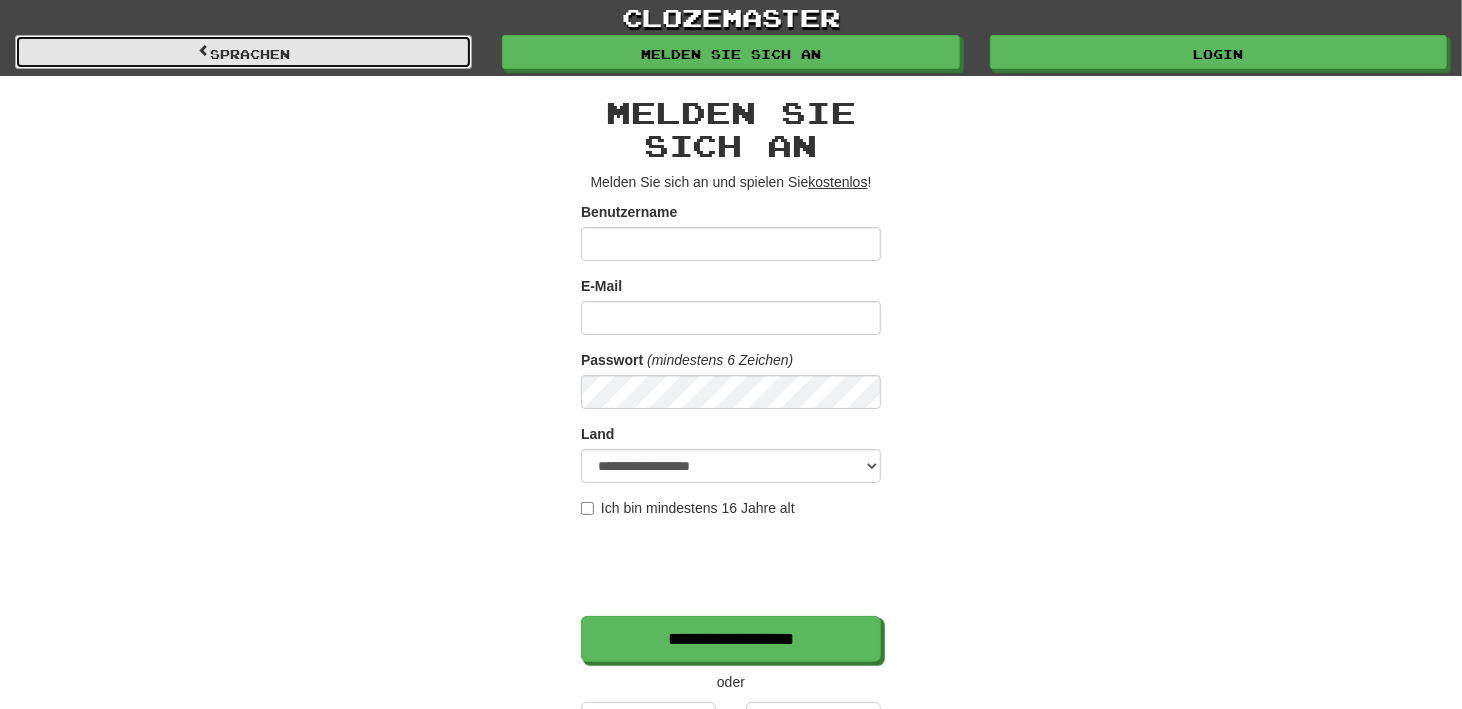 click on "Sprachen" at bounding box center [250, 54] 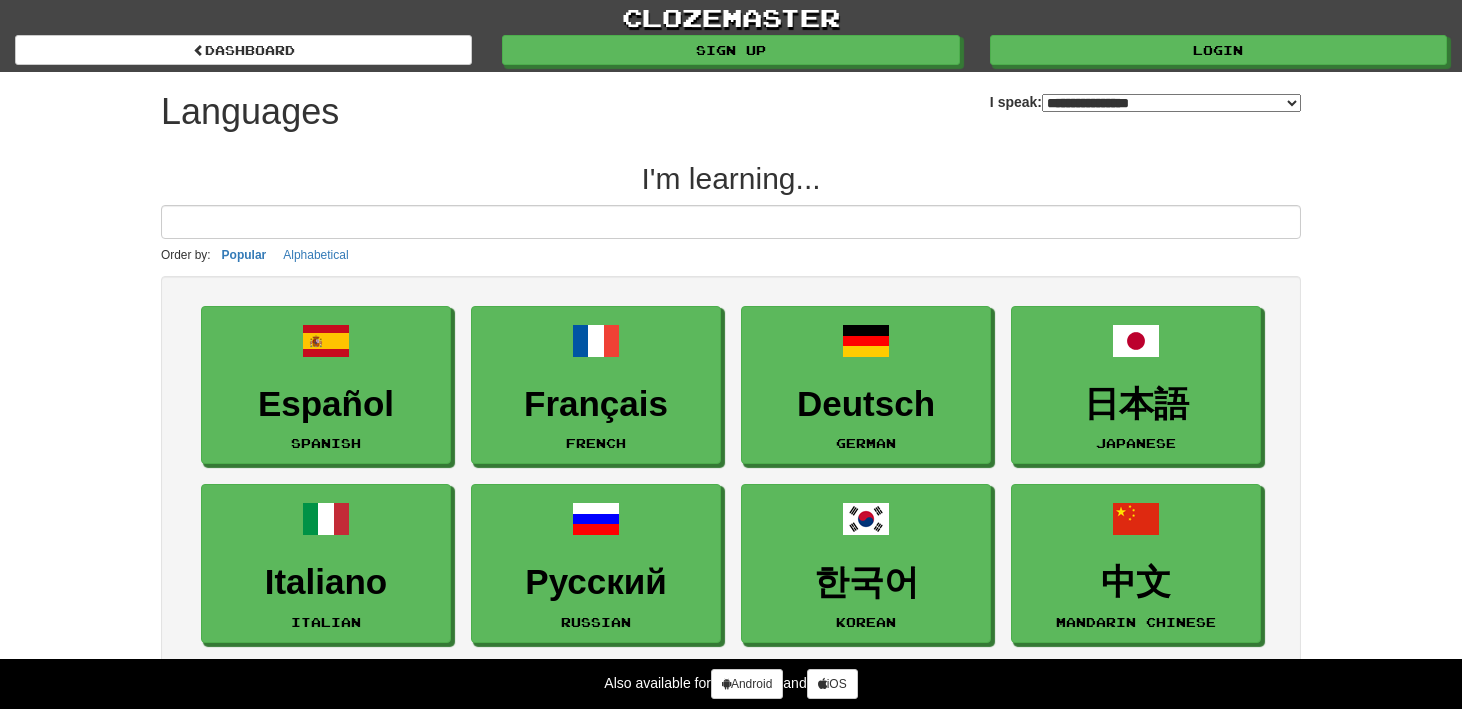 select on "*******" 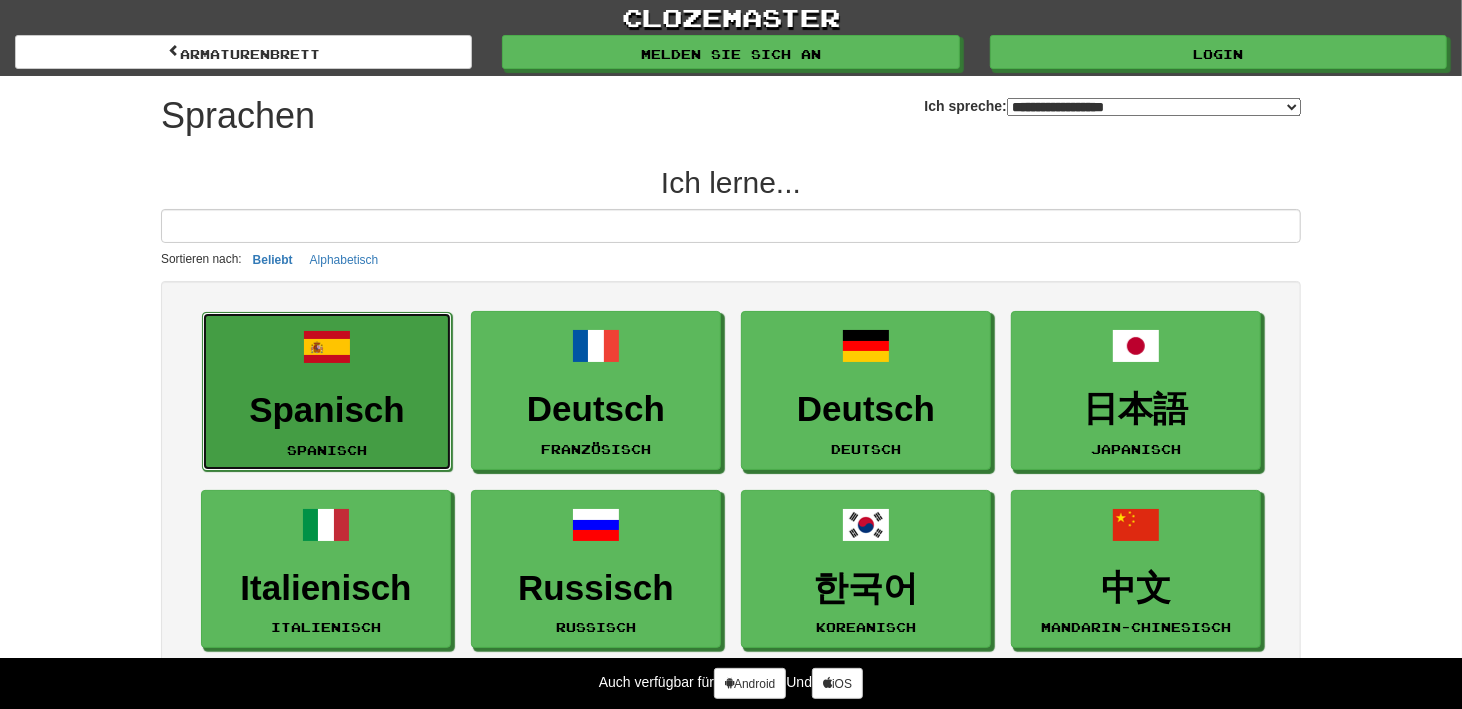 click at bounding box center (327, 347) 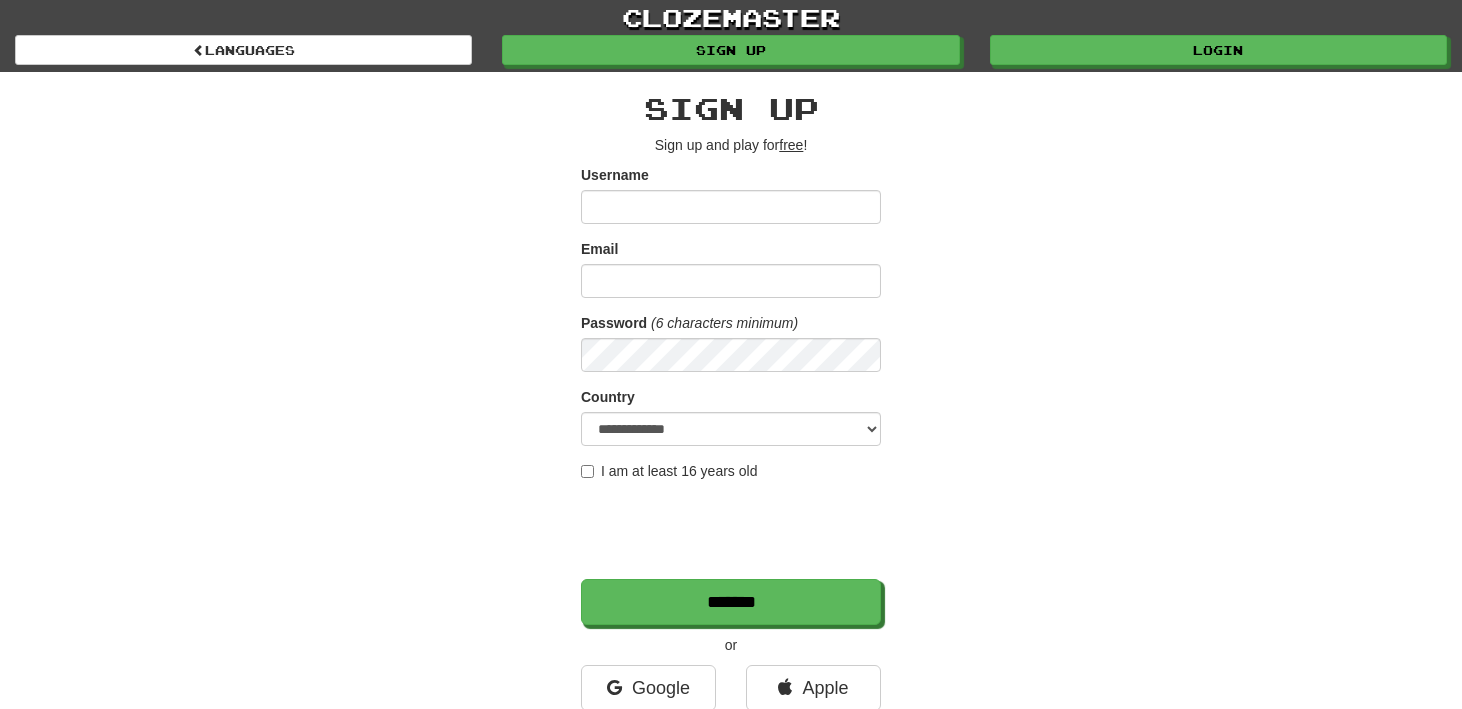 scroll, scrollTop: 0, scrollLeft: 0, axis: both 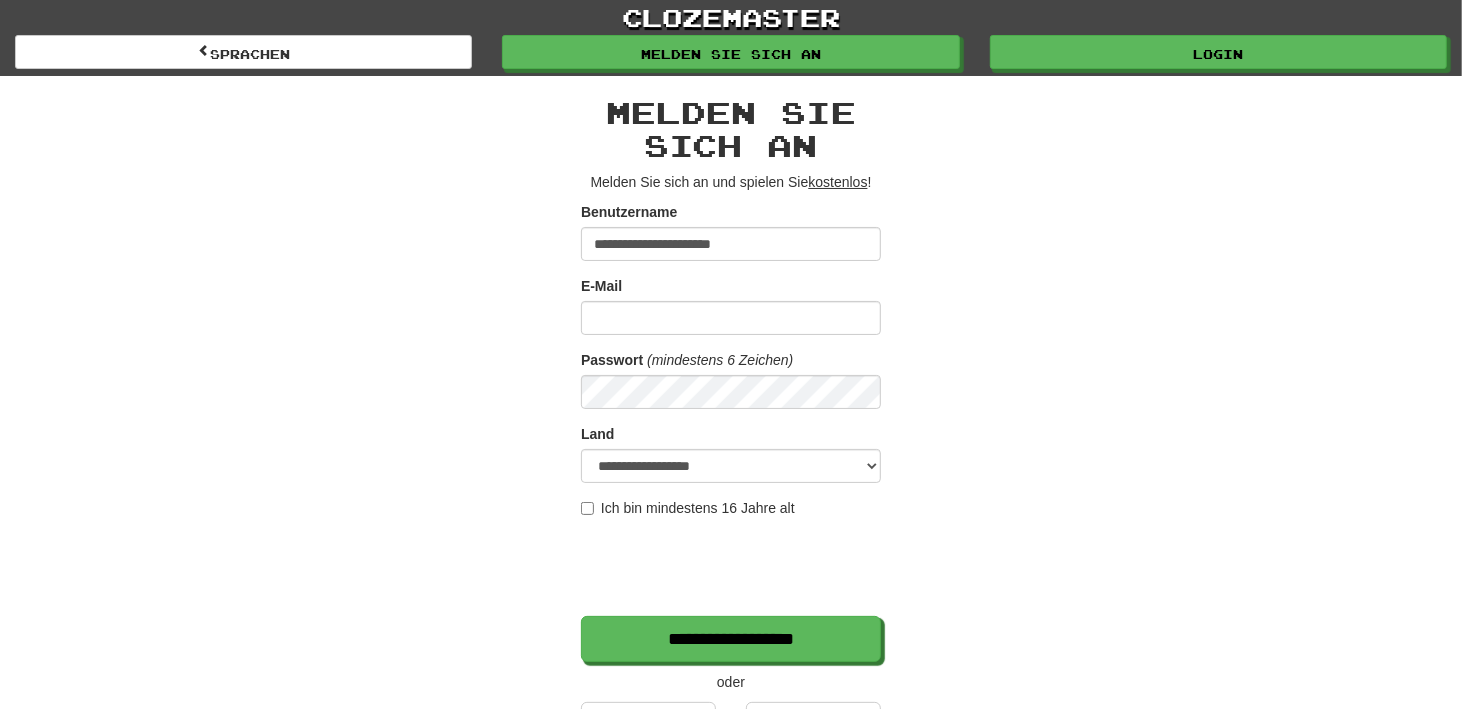type on "**********" 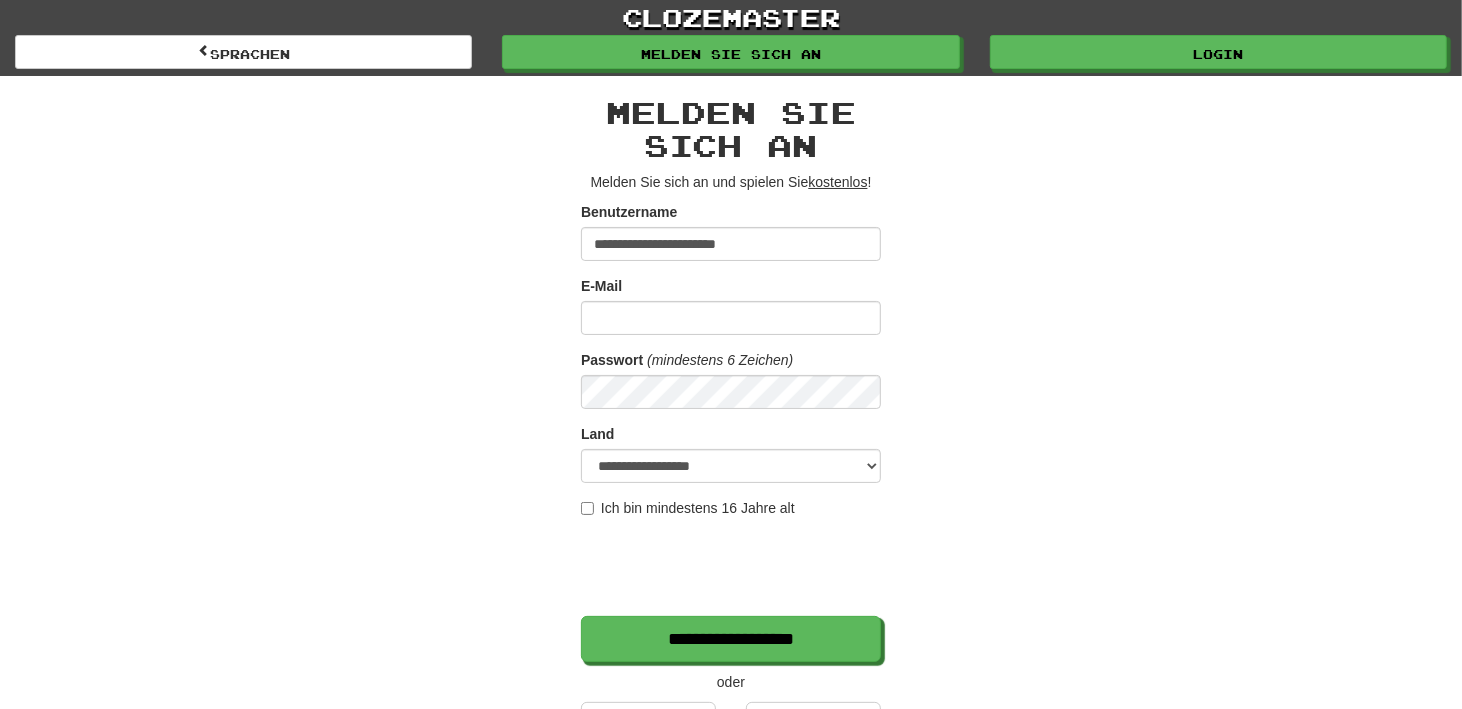 drag, startPoint x: 786, startPoint y: 238, endPoint x: 580, endPoint y: 235, distance: 206.02185 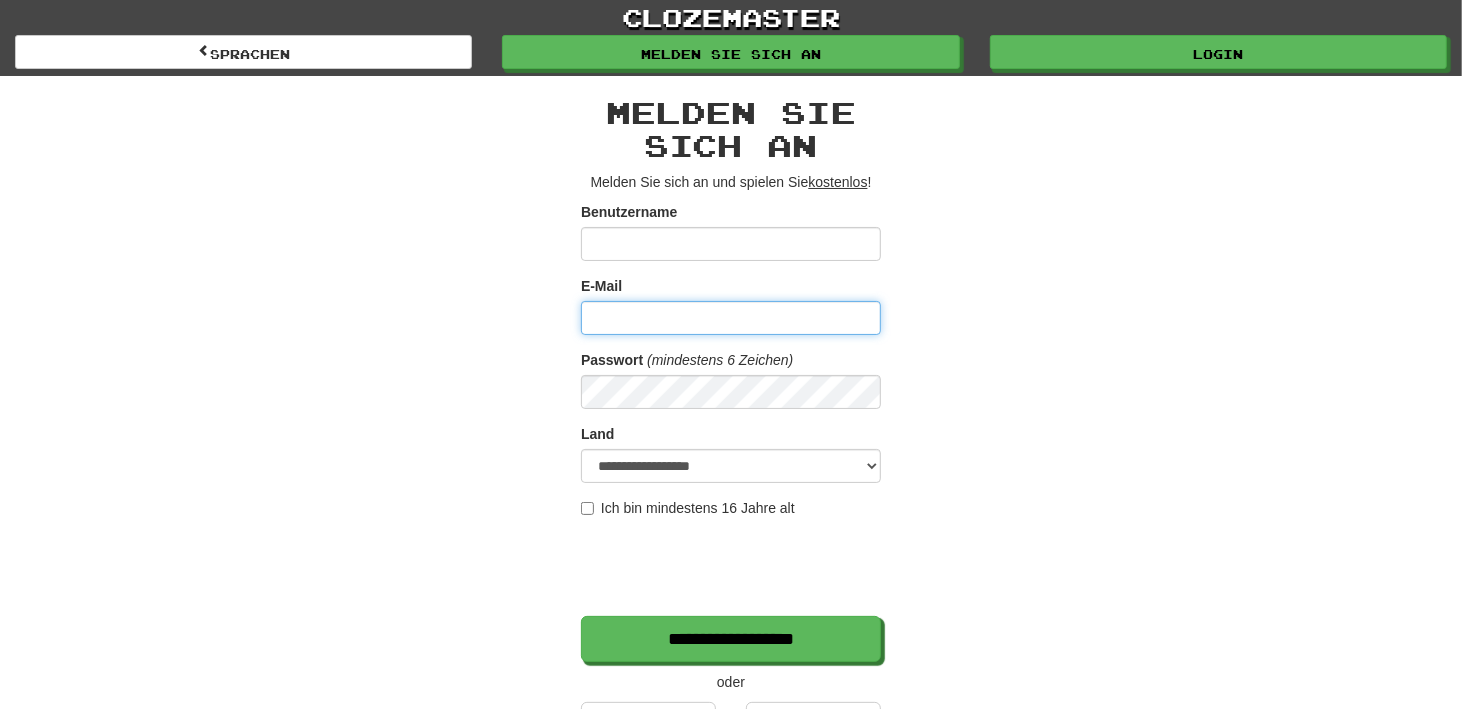 click on "E-Mail" at bounding box center (731, 318) 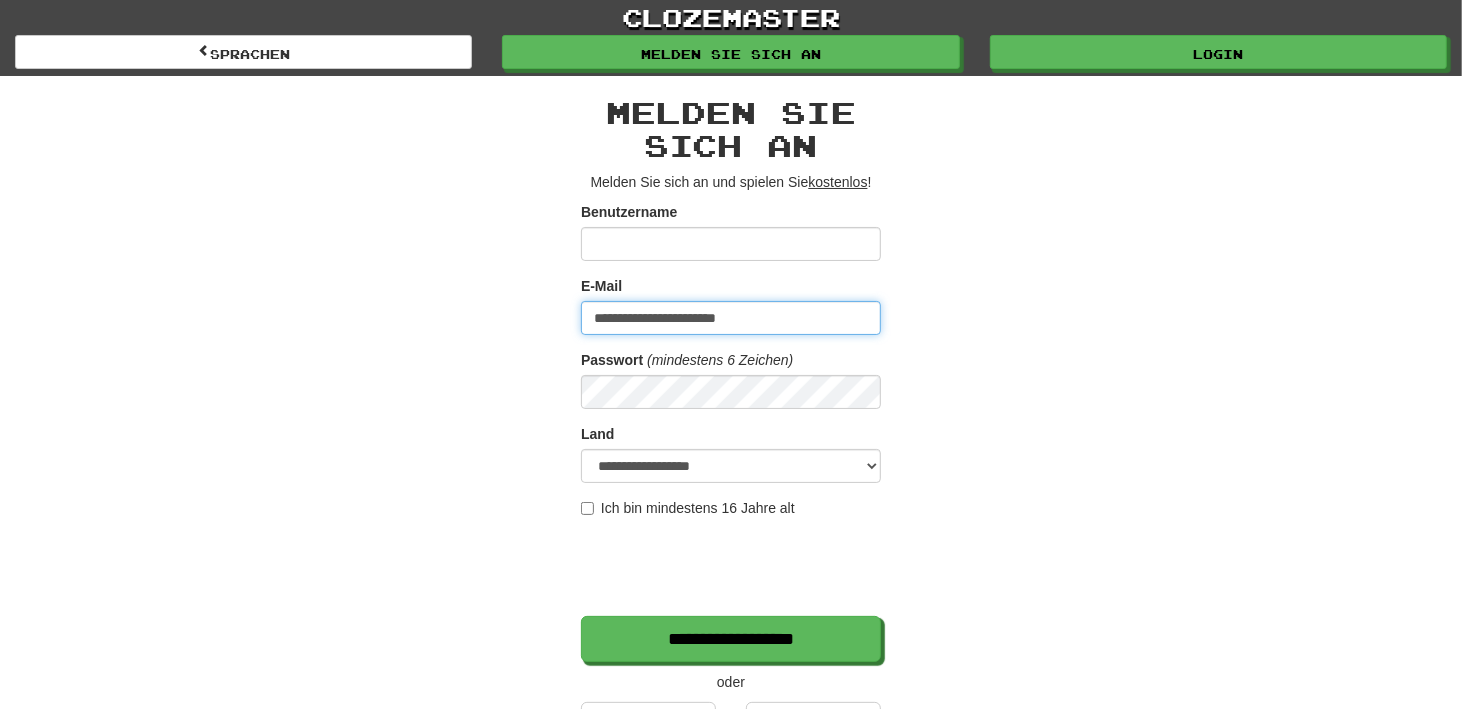 type on "**********" 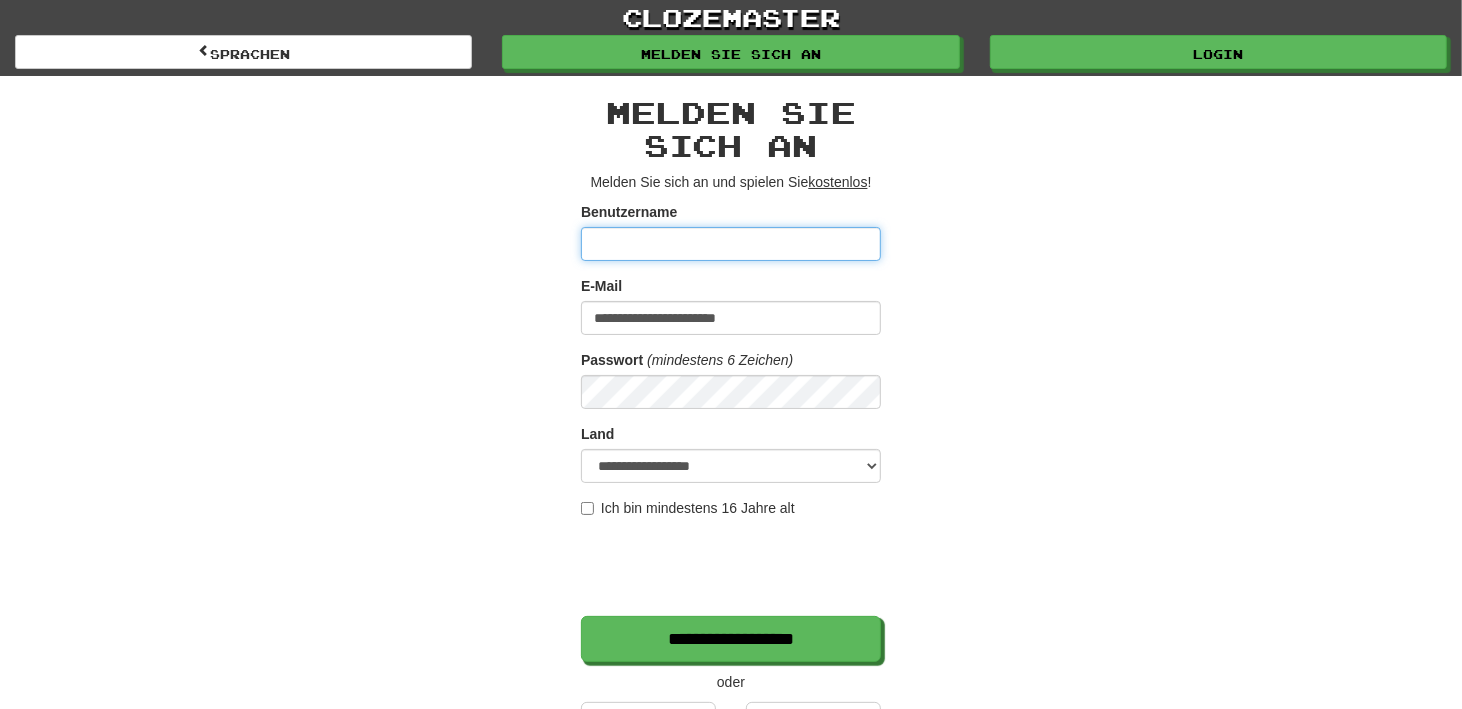 click on "Benutzername" at bounding box center (731, 244) 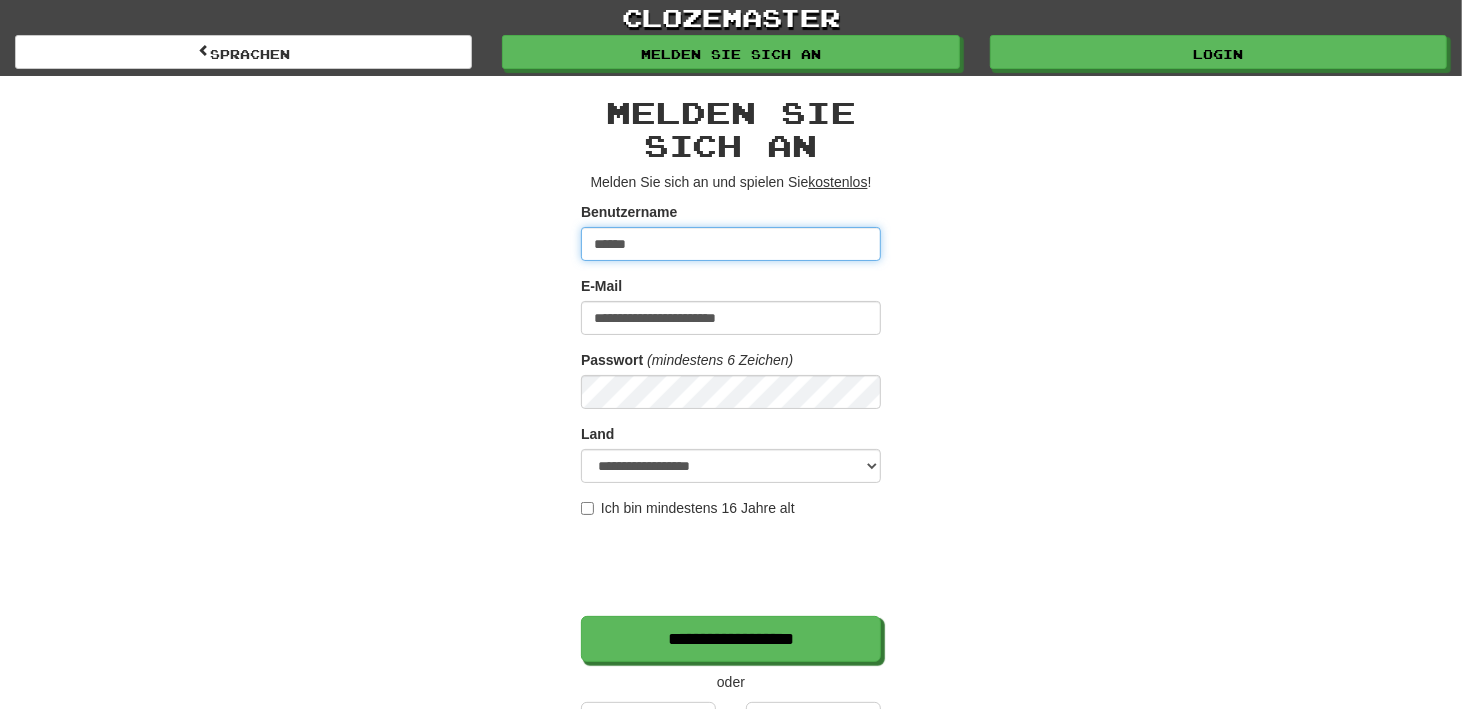 type on "******" 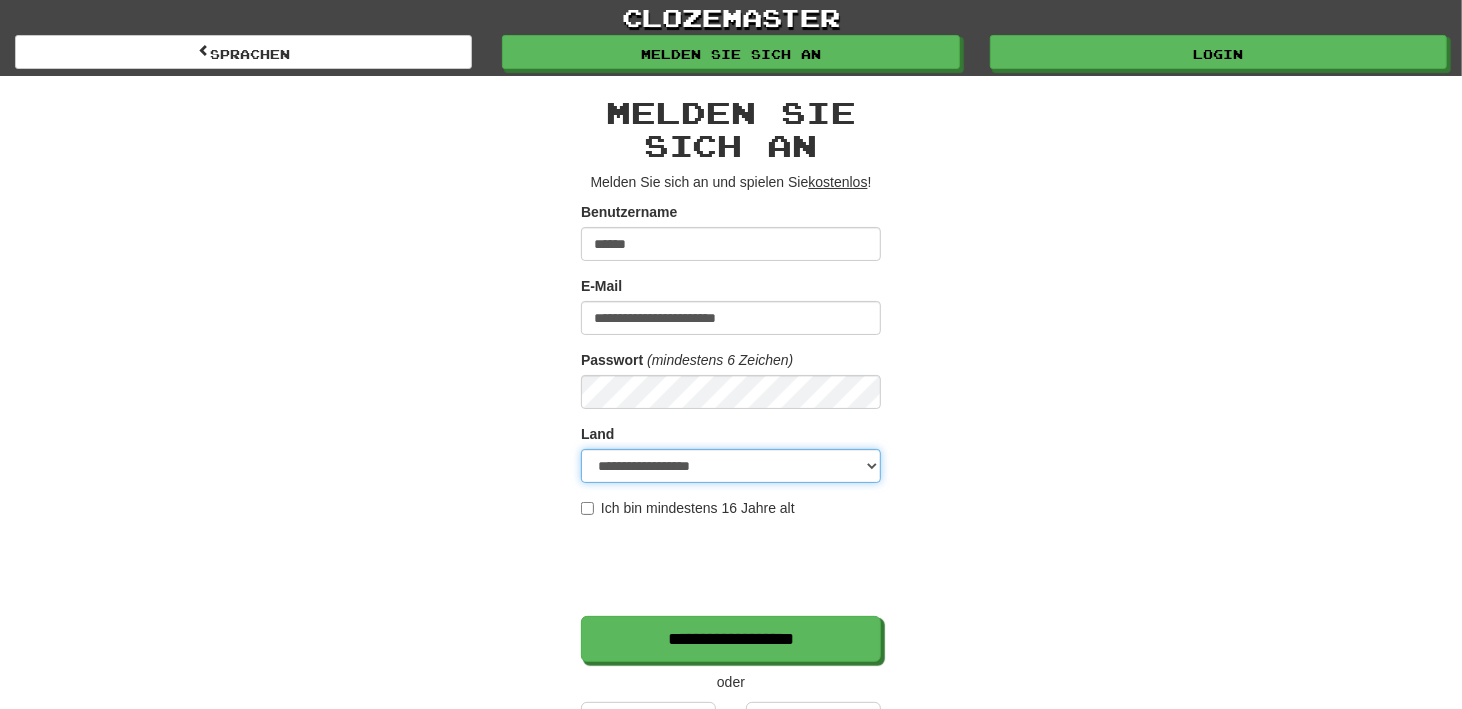 click on "**********" at bounding box center [731, 466] 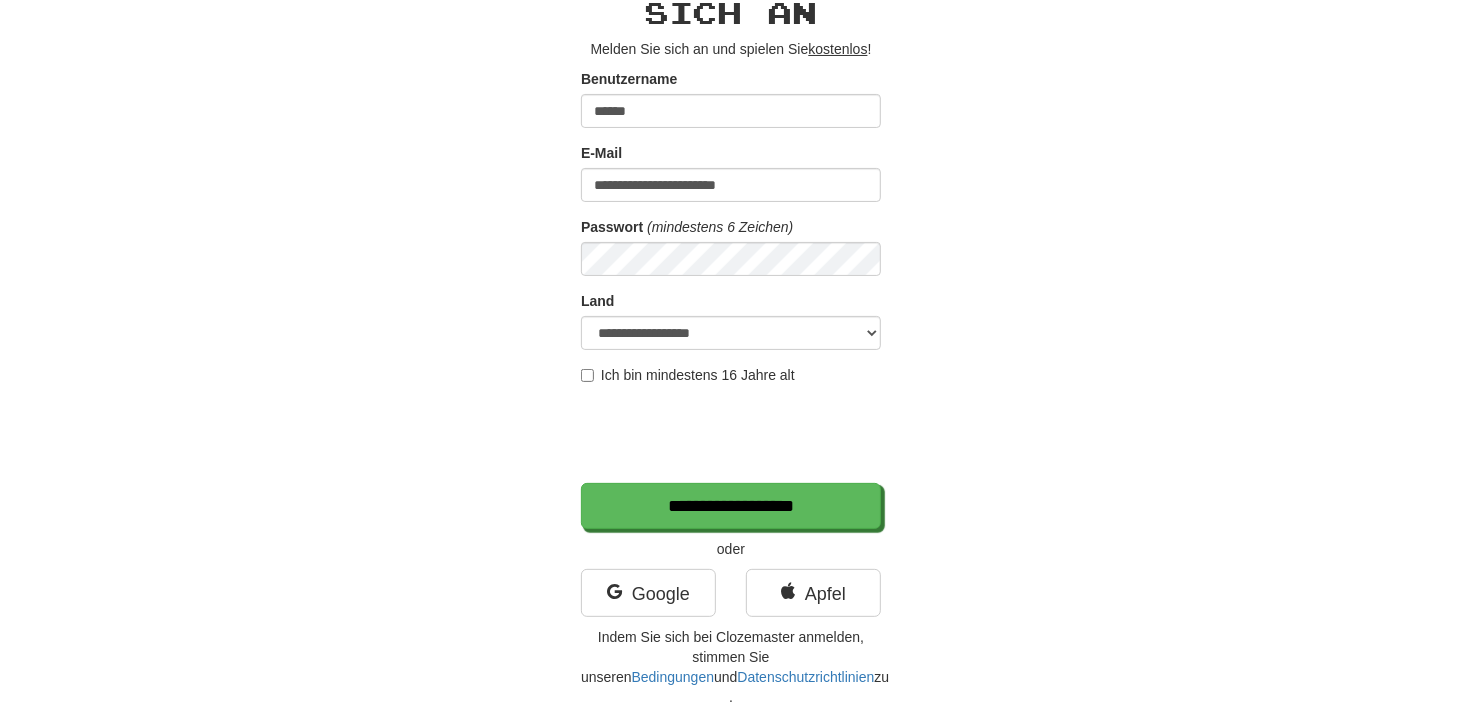 scroll, scrollTop: 200, scrollLeft: 0, axis: vertical 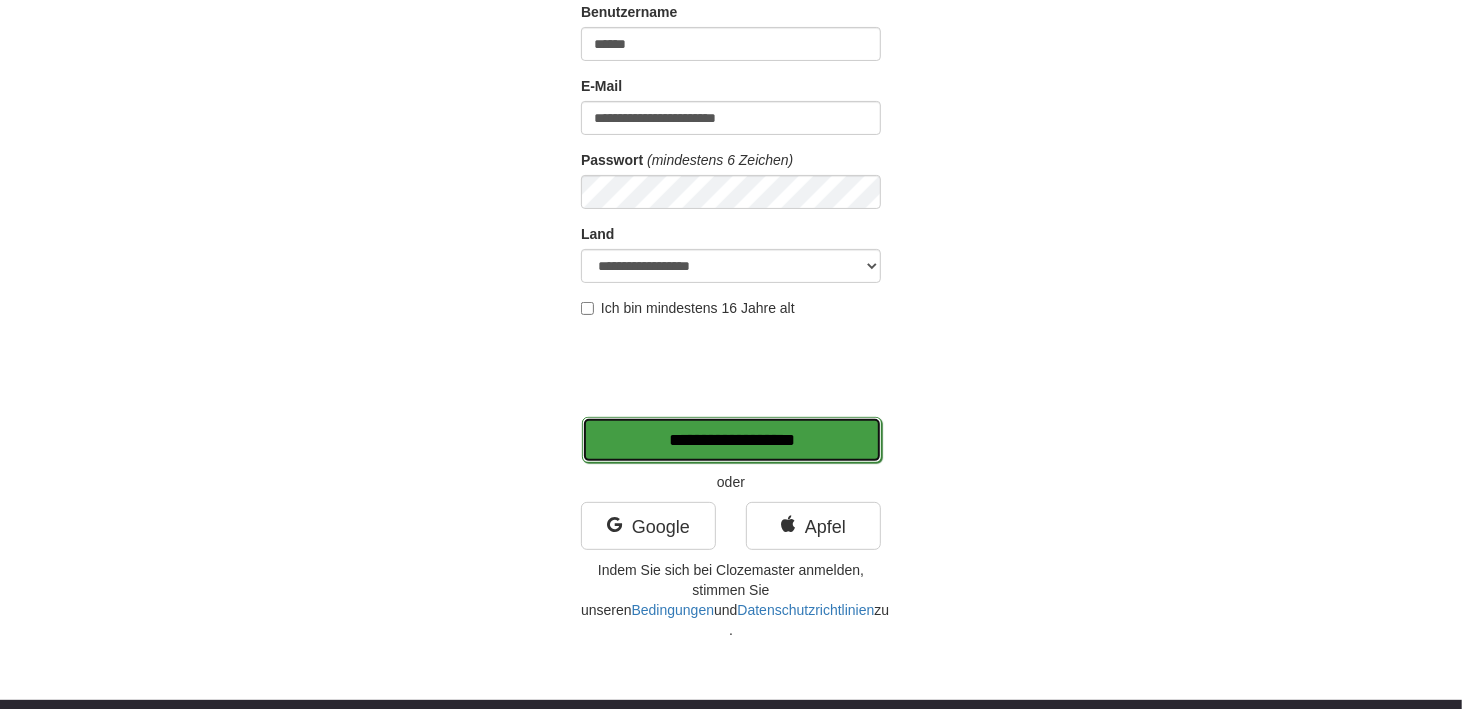 click on "**********" at bounding box center [732, 440] 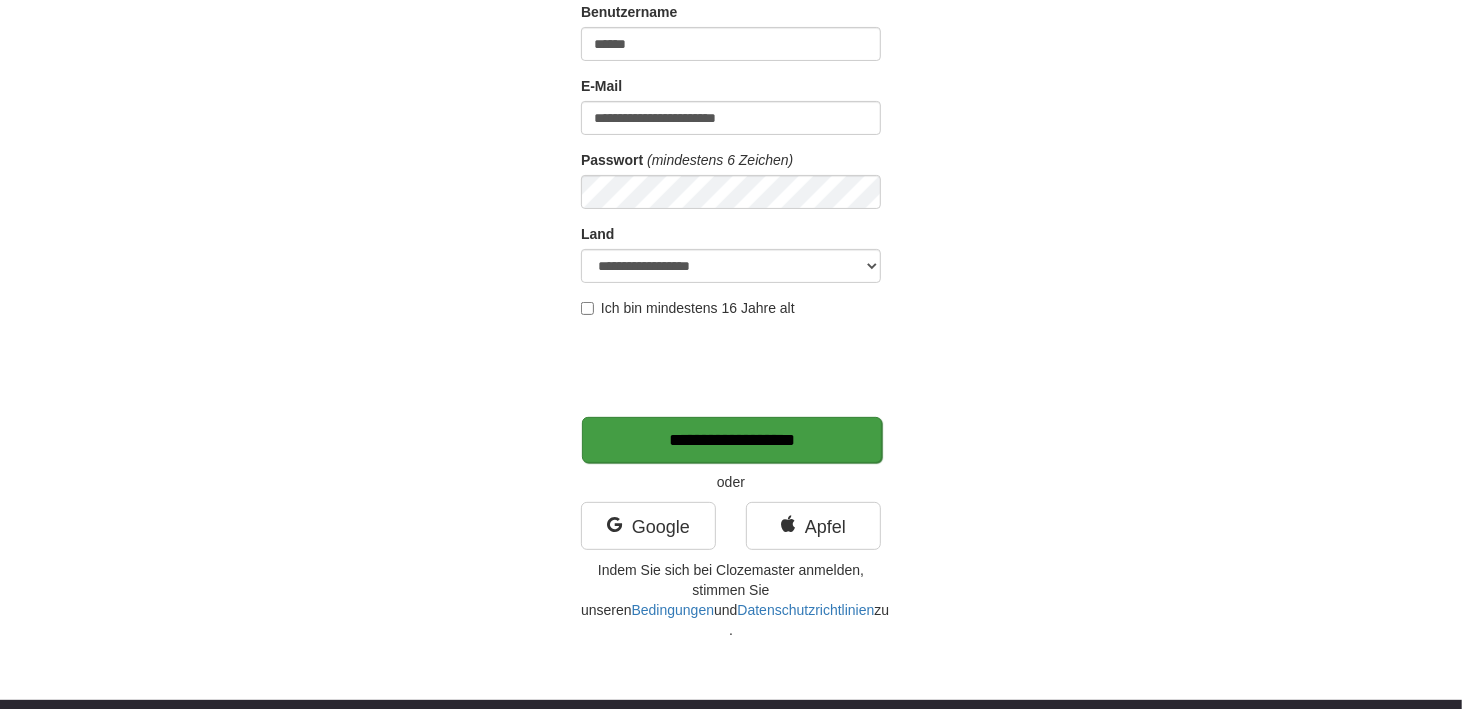 type on "*******" 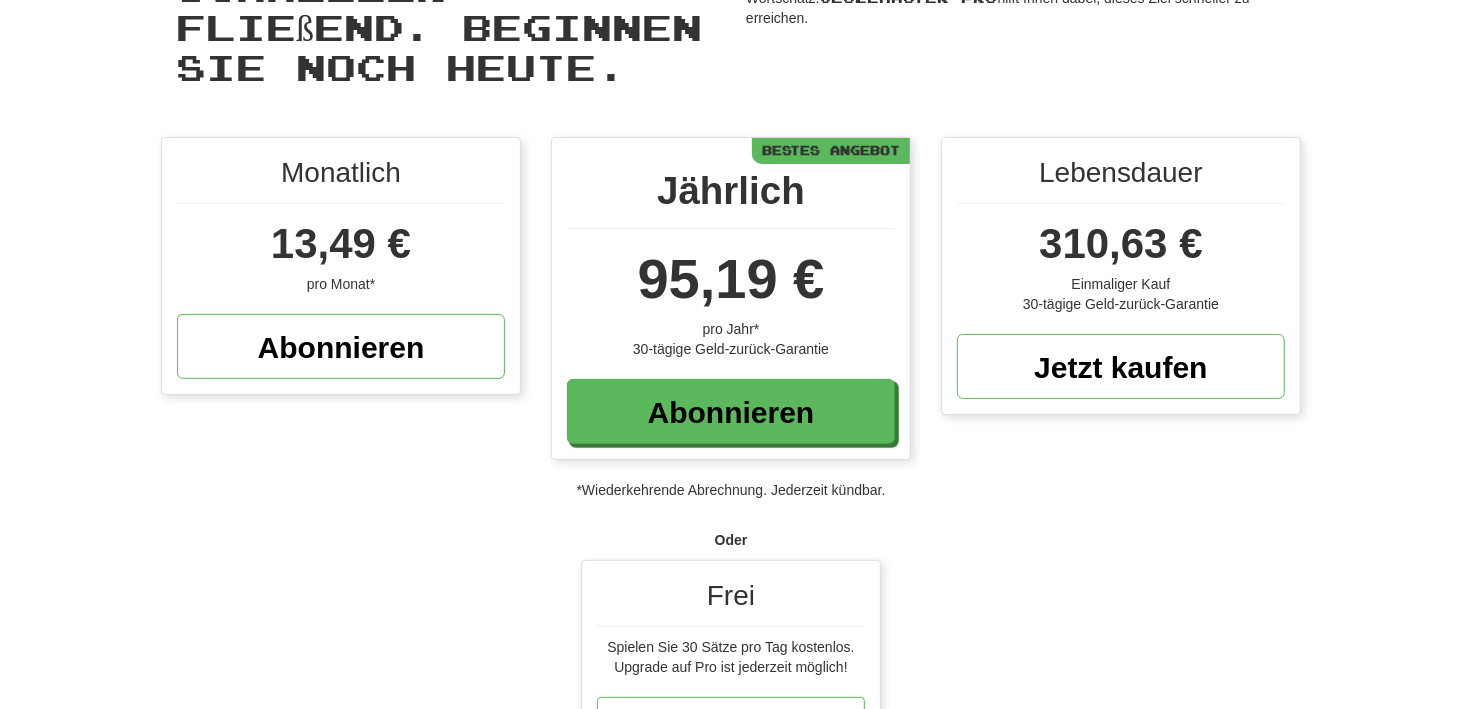 scroll, scrollTop: 366, scrollLeft: 0, axis: vertical 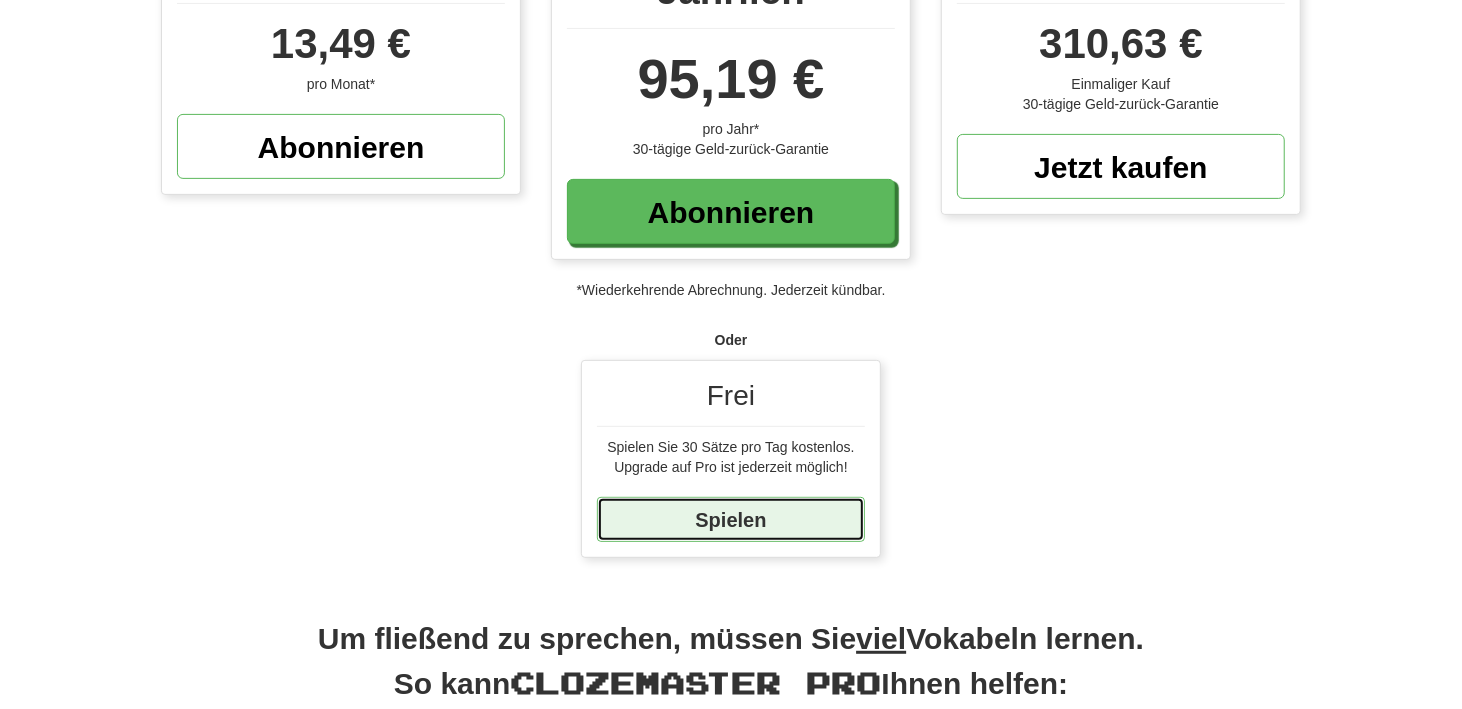 click on "Spielen" at bounding box center [730, 521] 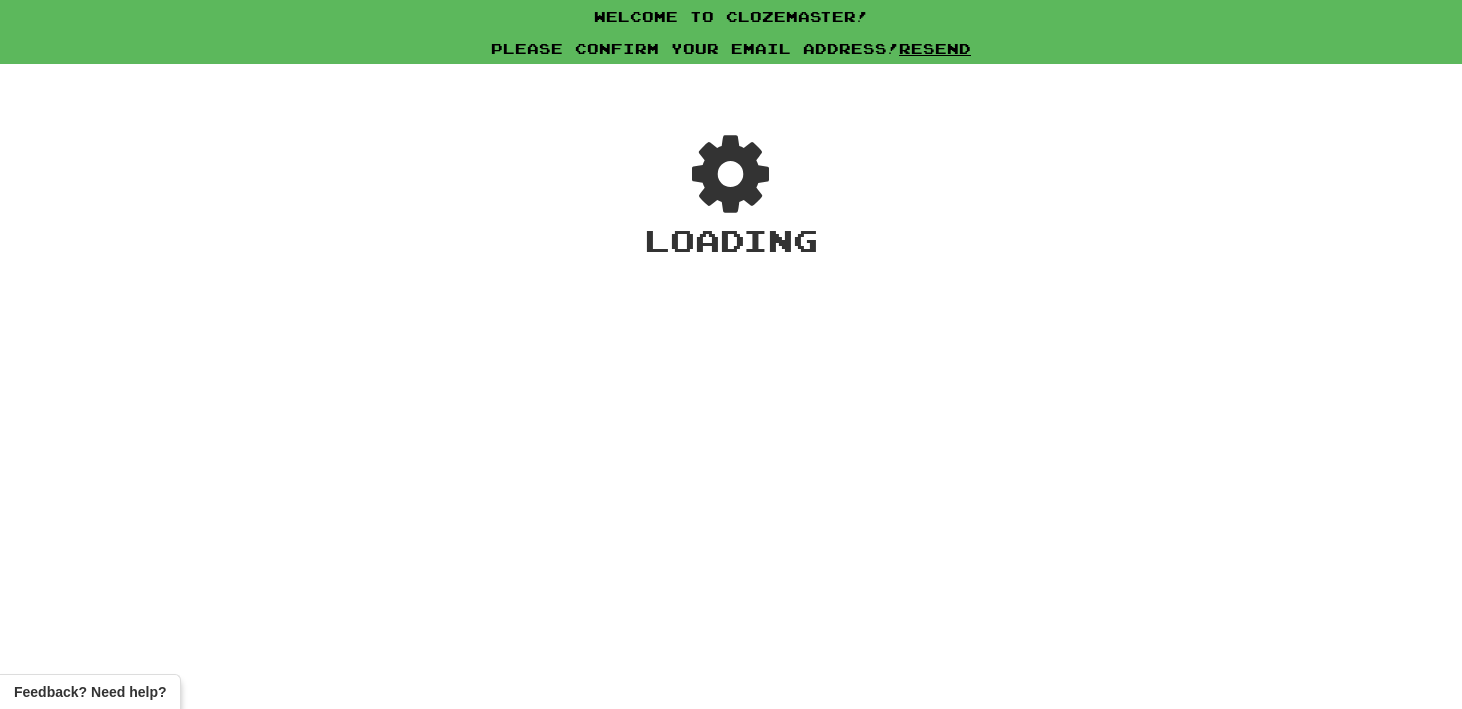 scroll, scrollTop: 0, scrollLeft: 0, axis: both 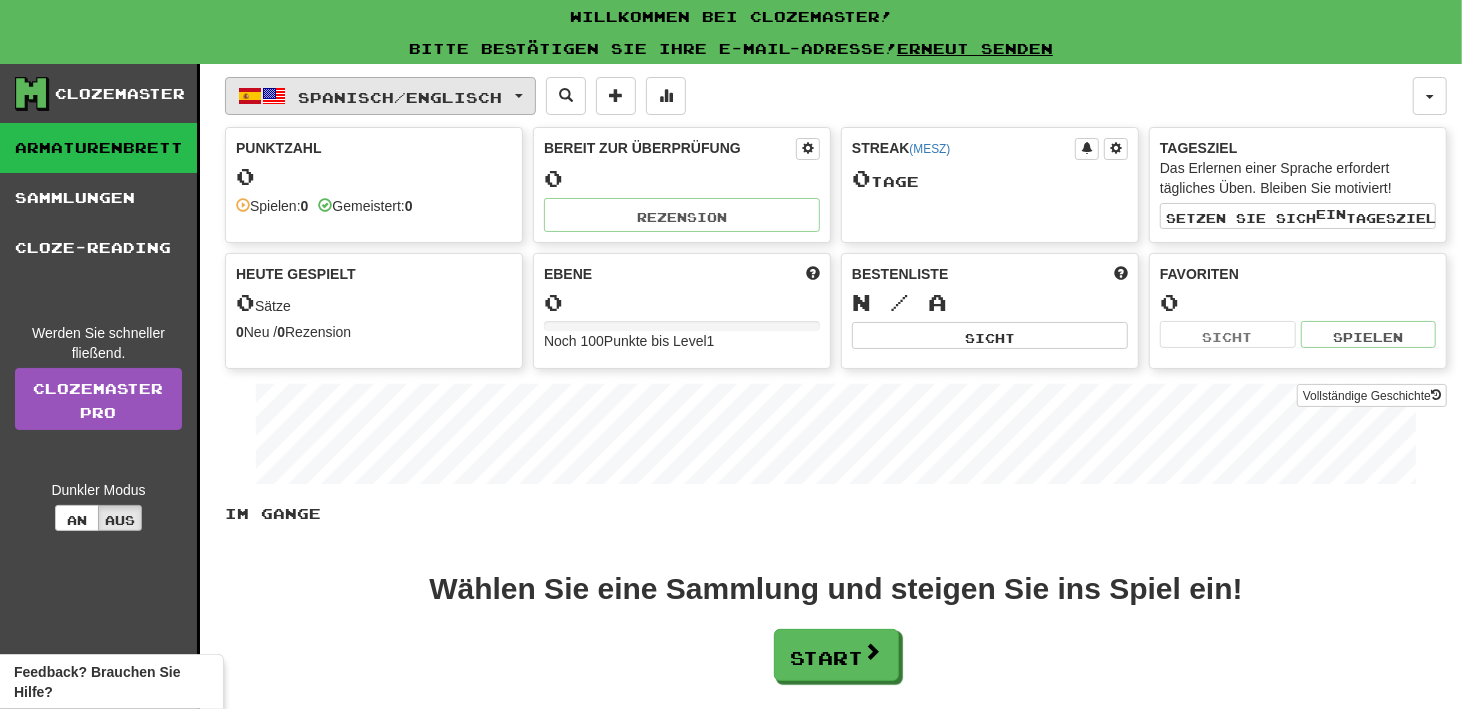 click on "Spanisch  /  Englisch" at bounding box center [380, 96] 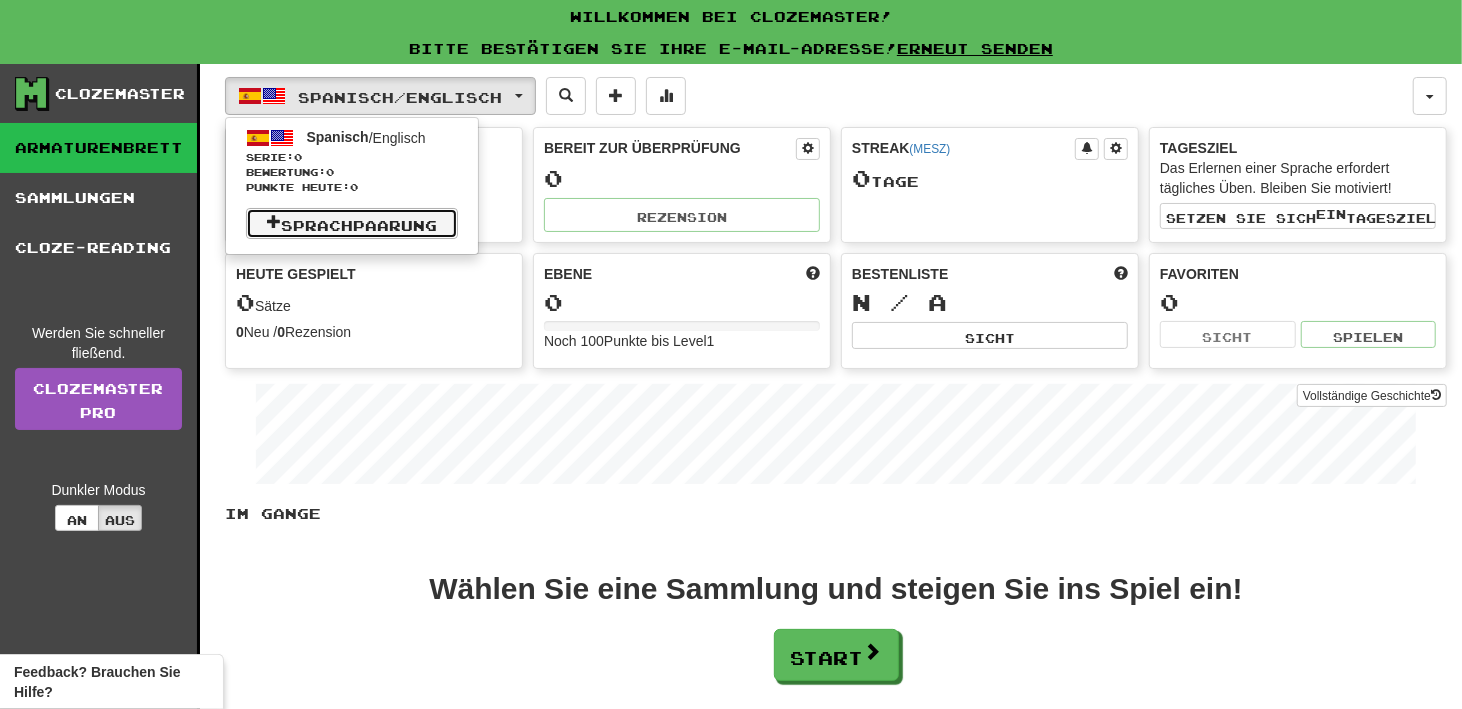 click on "Sprachpaarung" at bounding box center (359, 224) 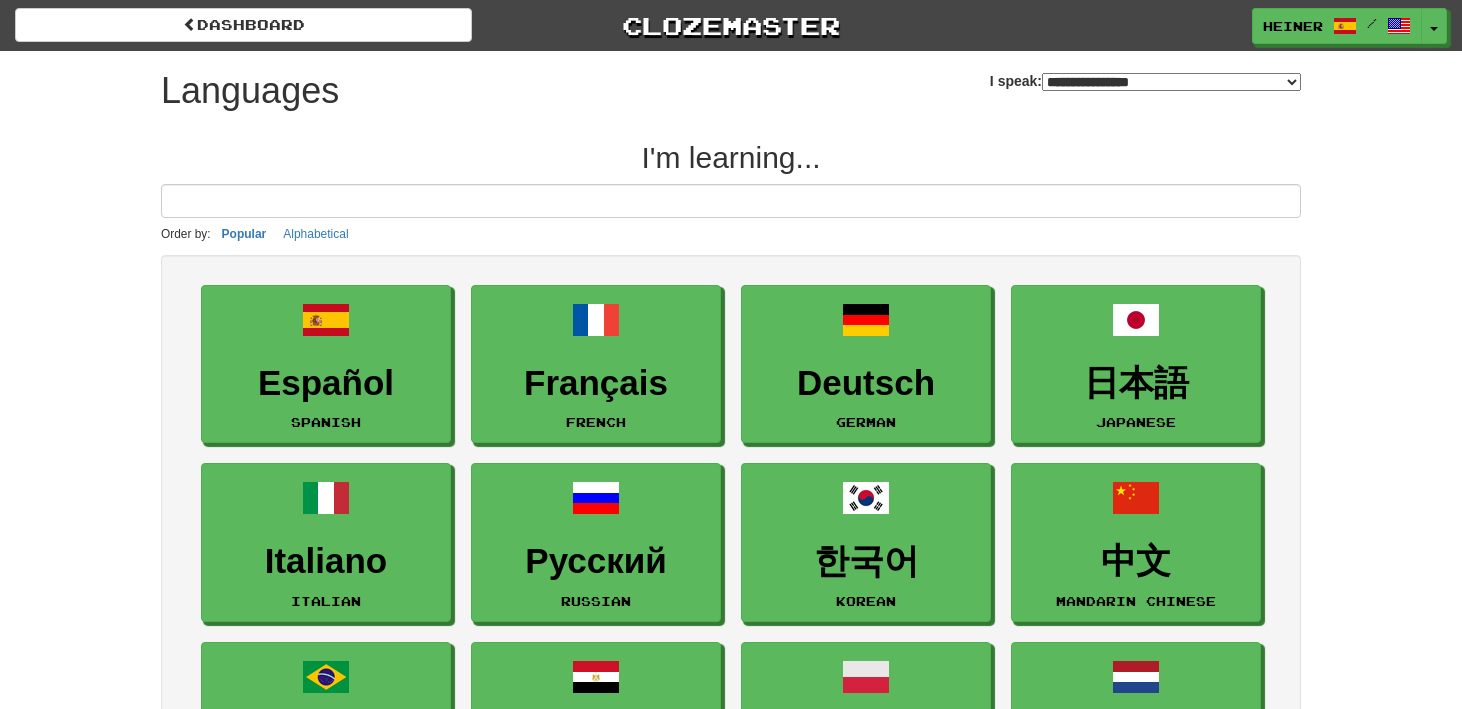 select on "*******" 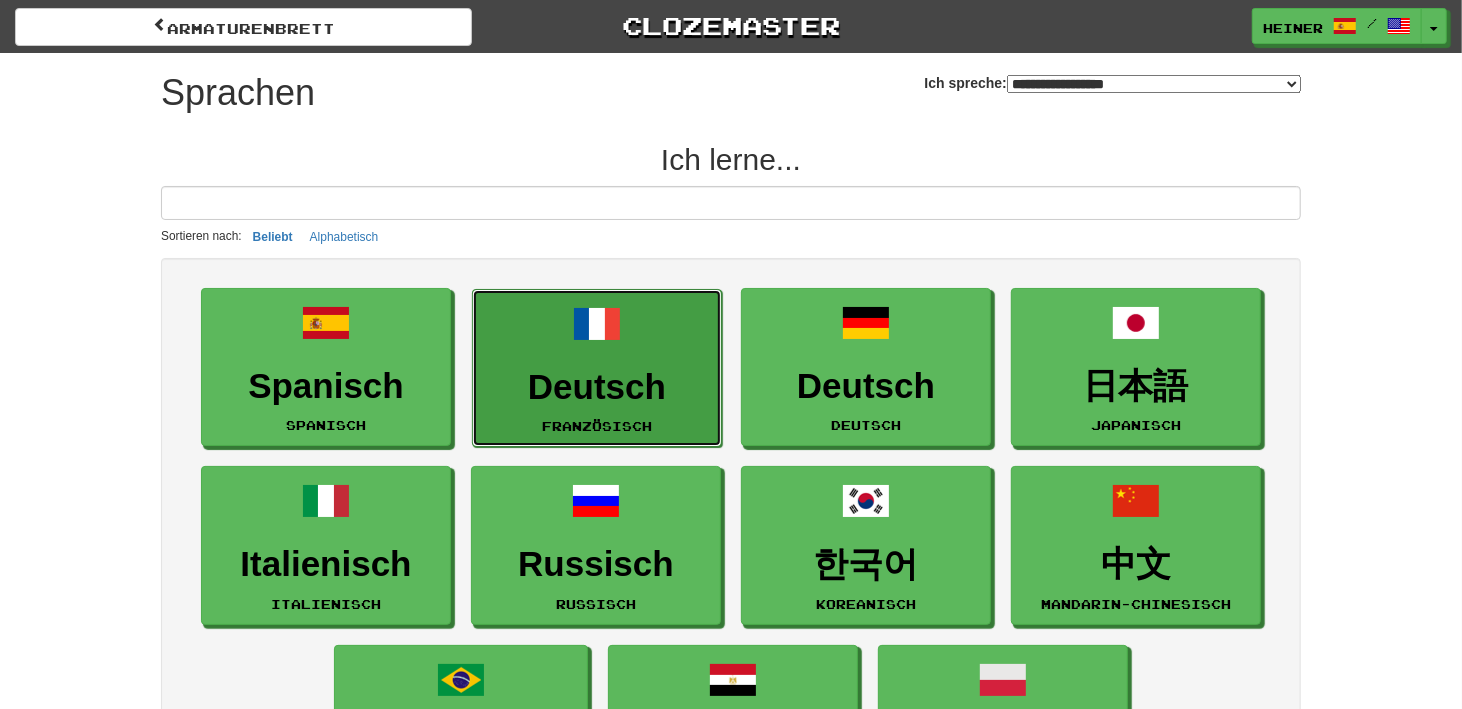 click on "Deutsch Französisch" at bounding box center (597, 368) 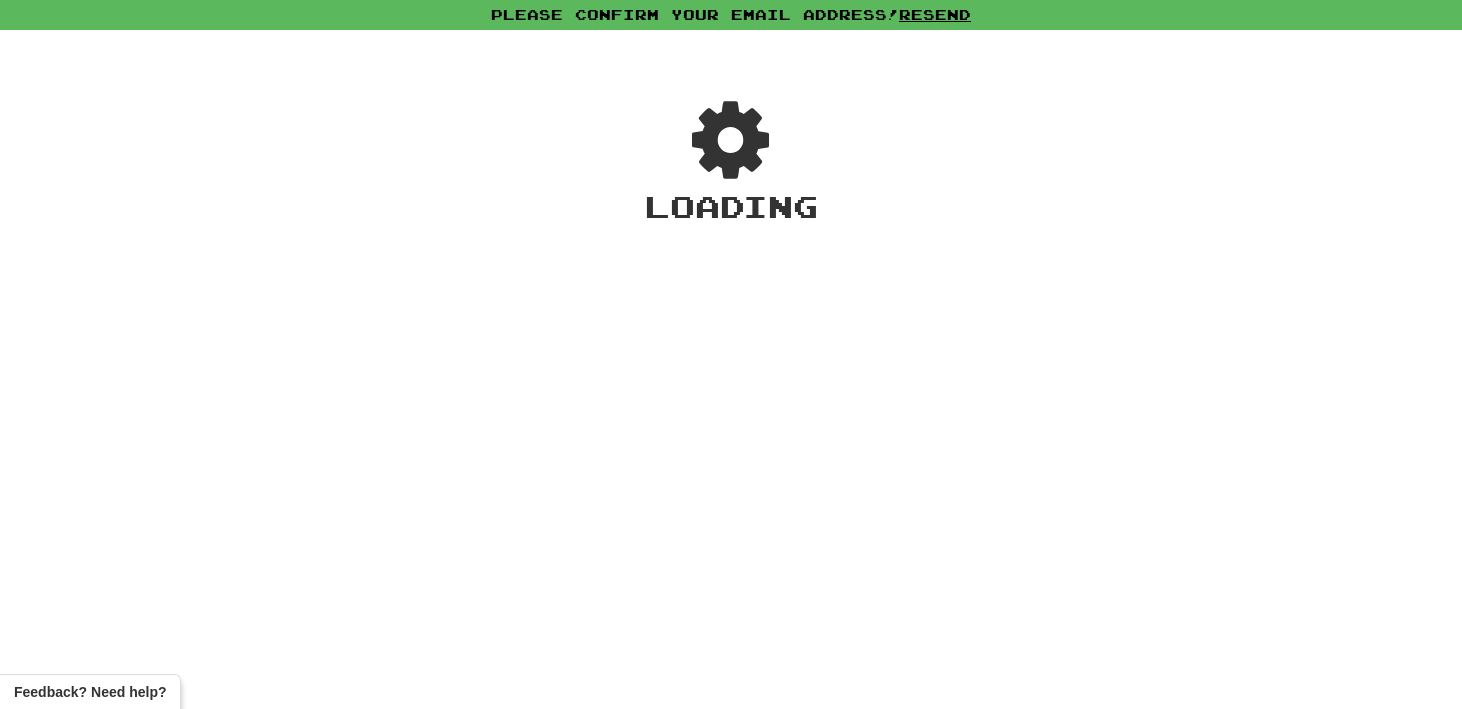 scroll, scrollTop: 0, scrollLeft: 0, axis: both 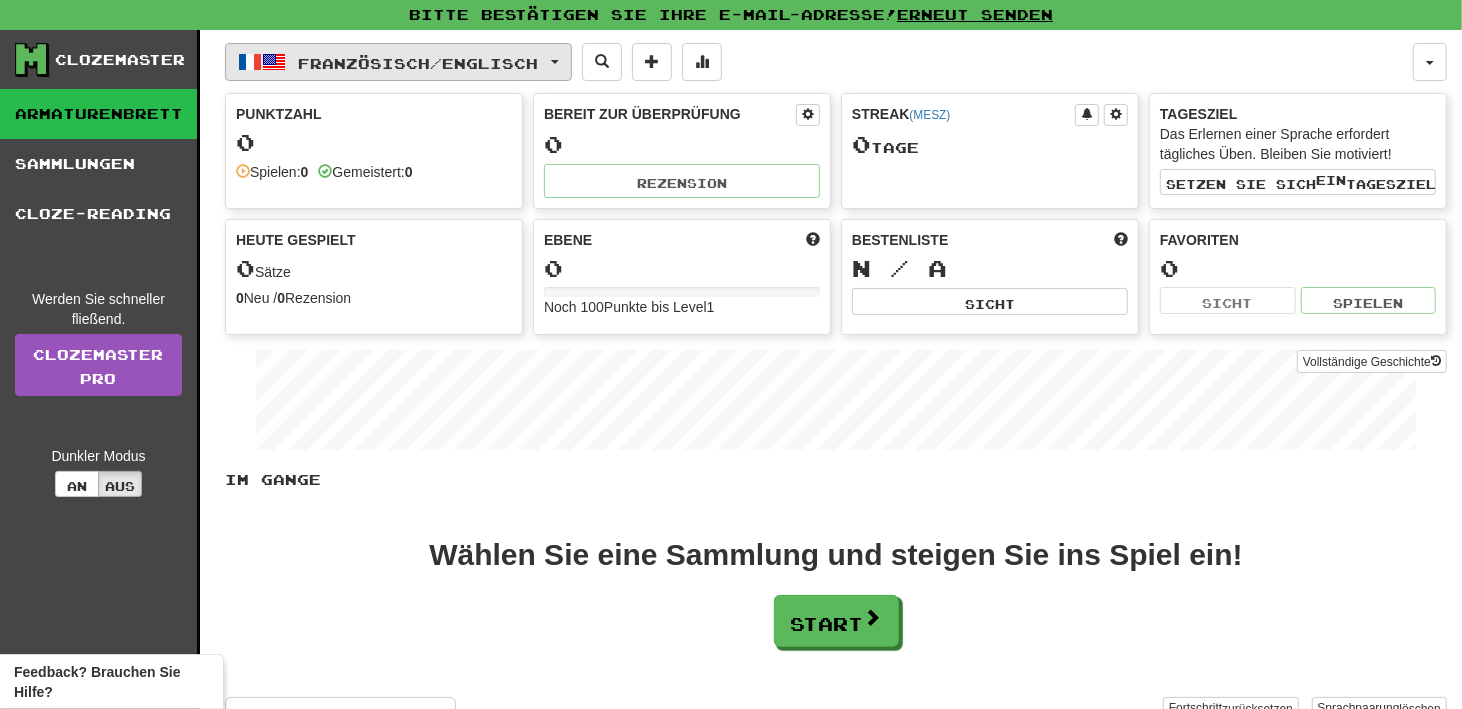 click on "Französisch  /  Englisch" at bounding box center (398, 62) 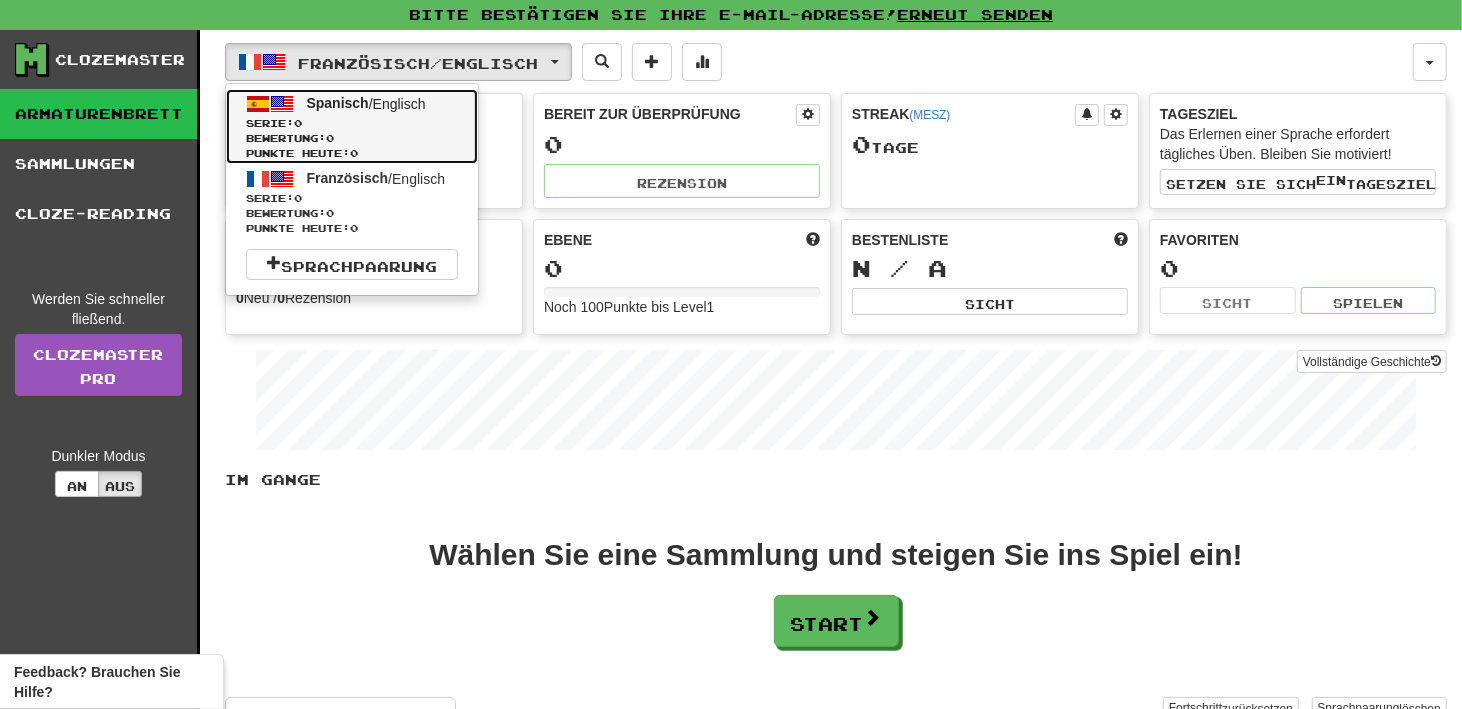 click on "Spanisch" at bounding box center [338, 103] 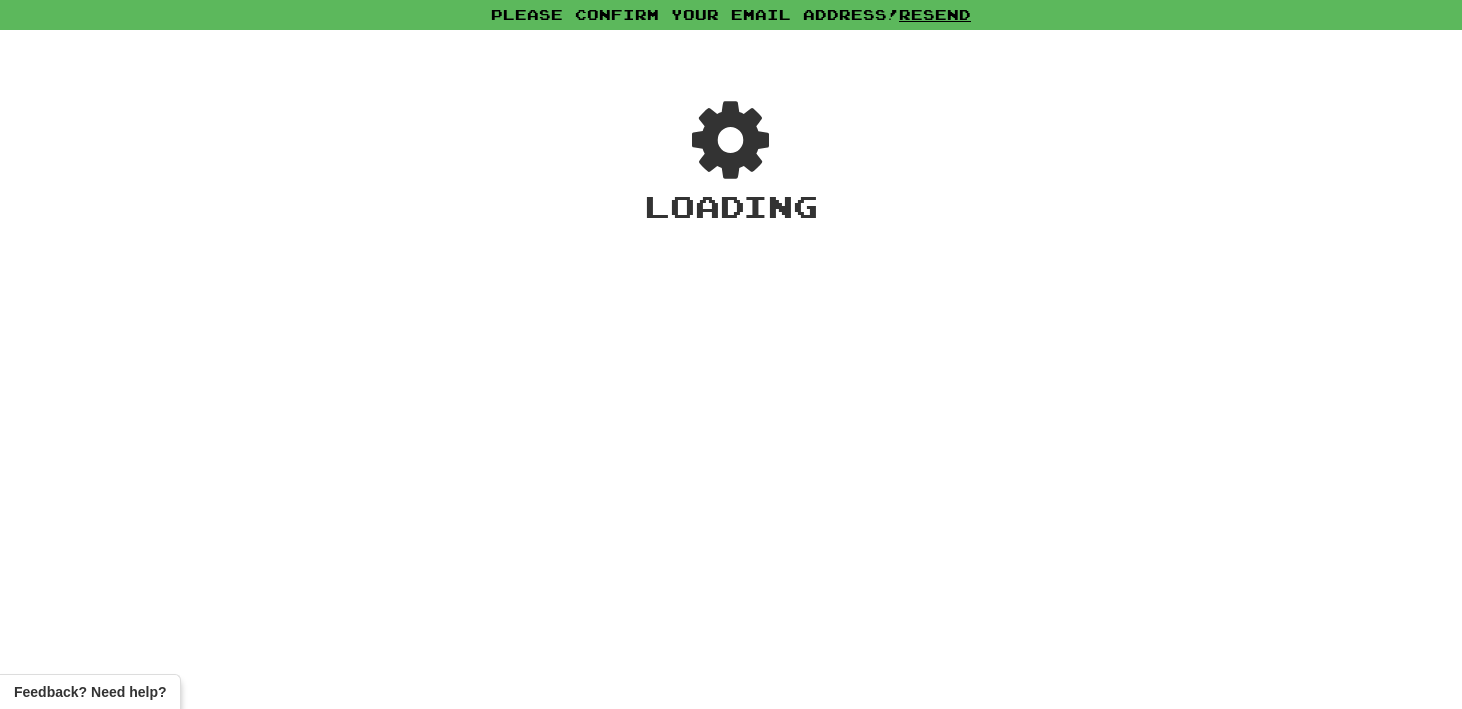 scroll, scrollTop: 0, scrollLeft: 0, axis: both 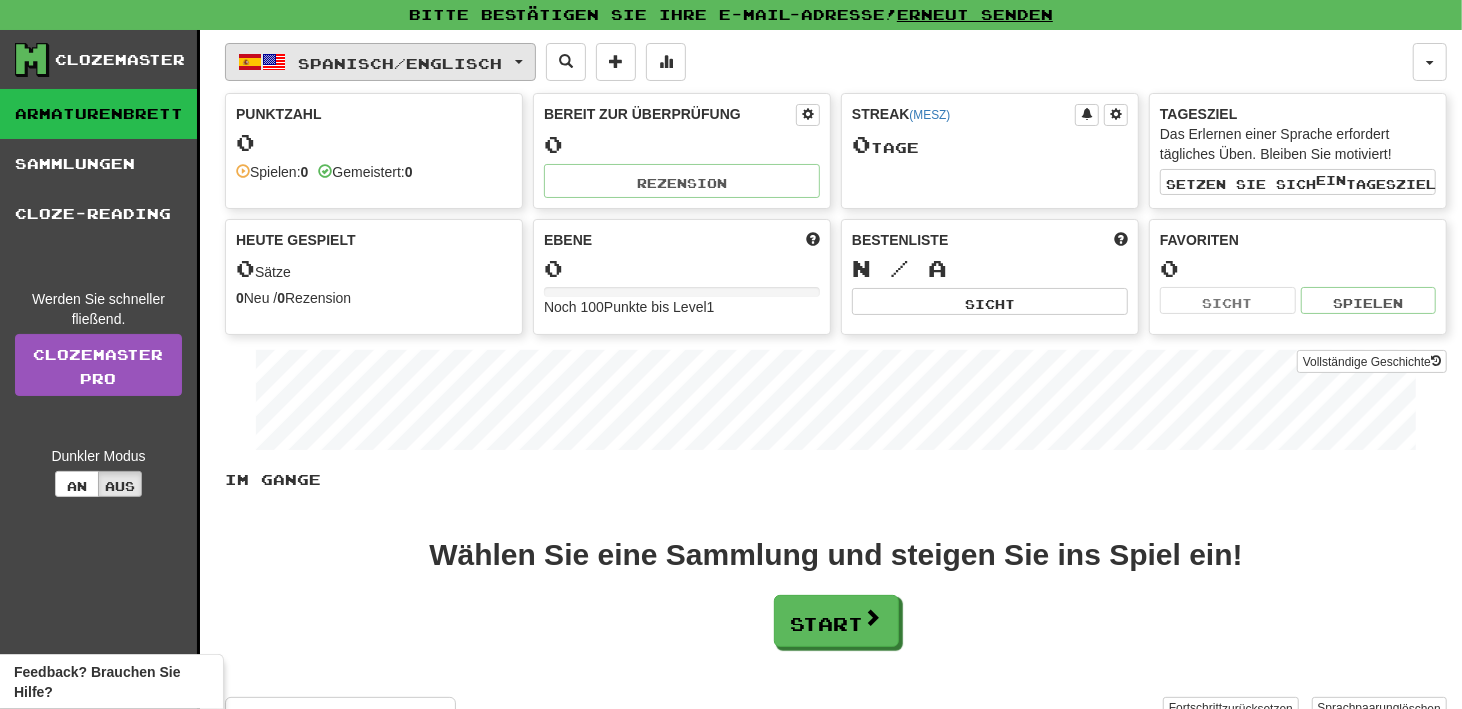 click on "Spanisch" at bounding box center (347, 62) 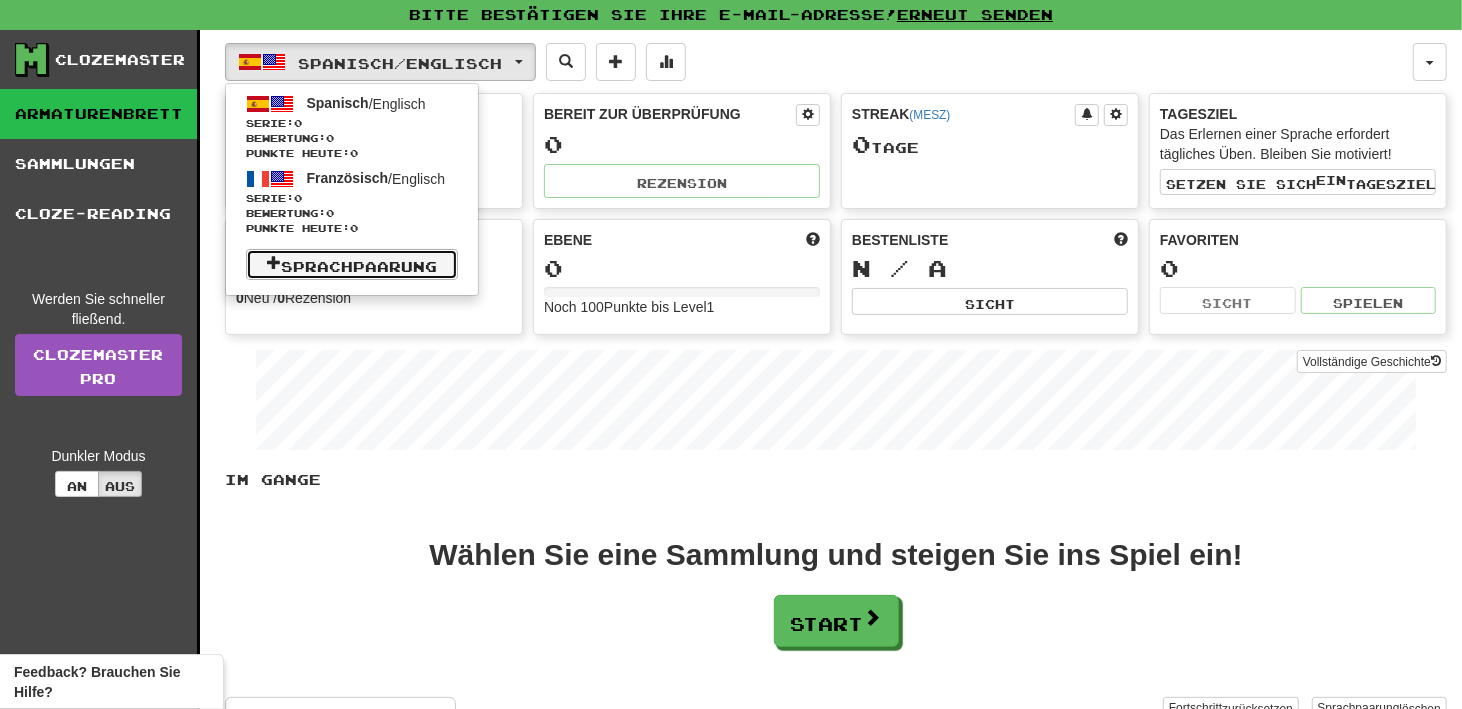 click on "Sprachpaarung" at bounding box center [359, 265] 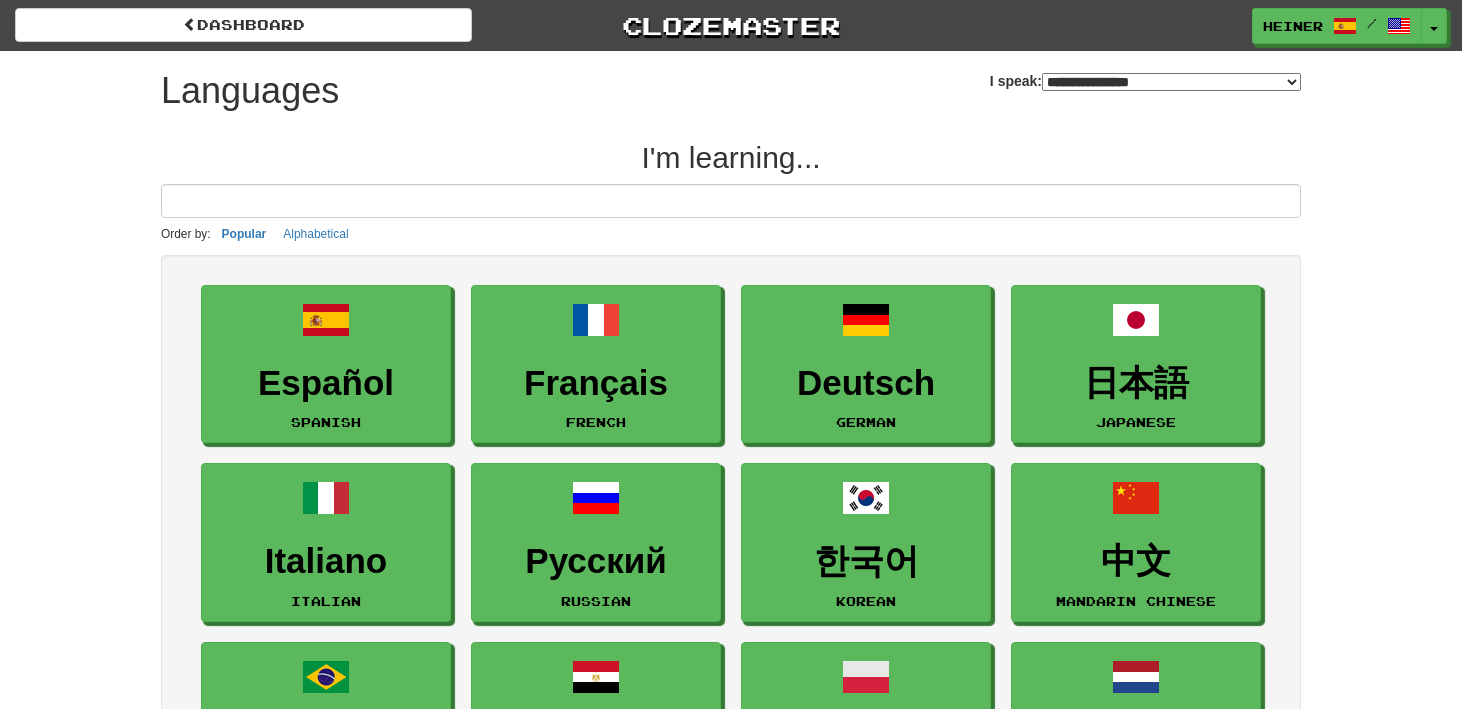 select on "*******" 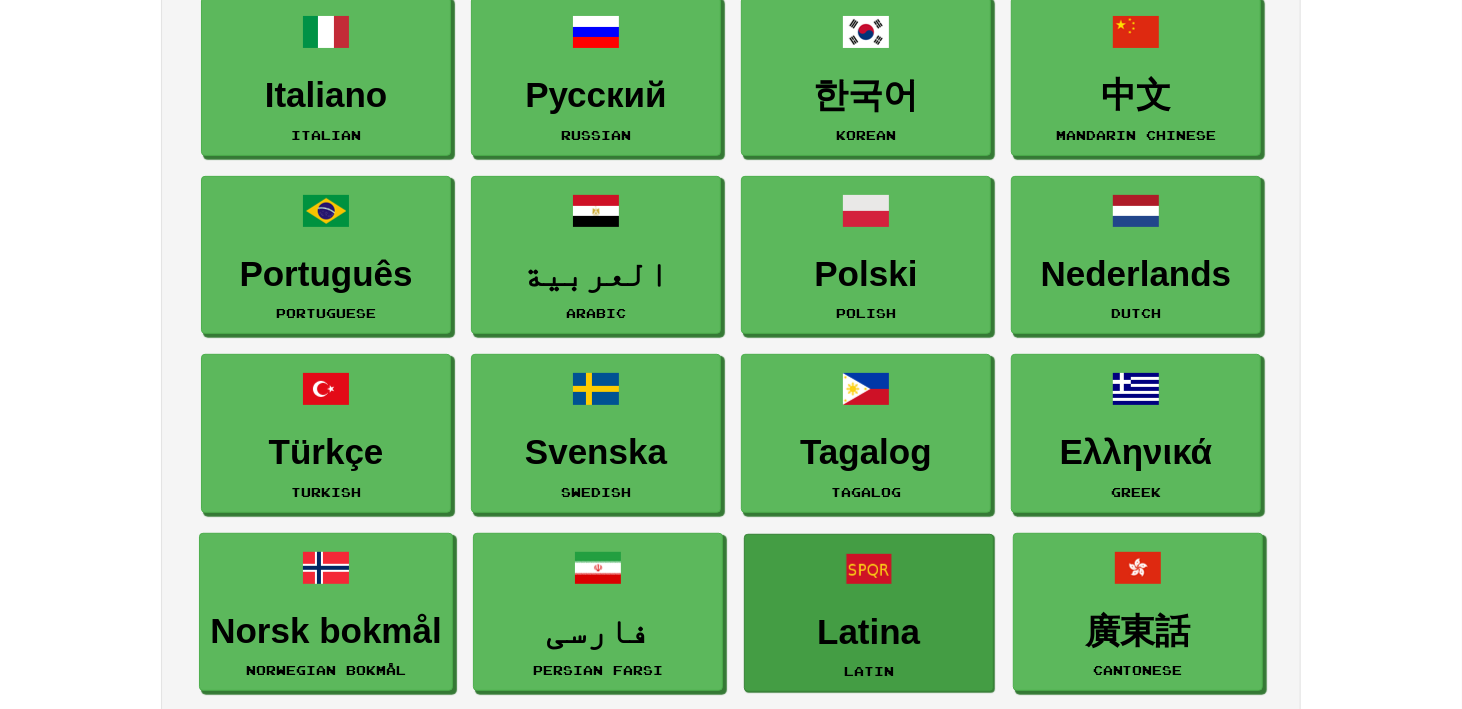 scroll, scrollTop: 166, scrollLeft: 0, axis: vertical 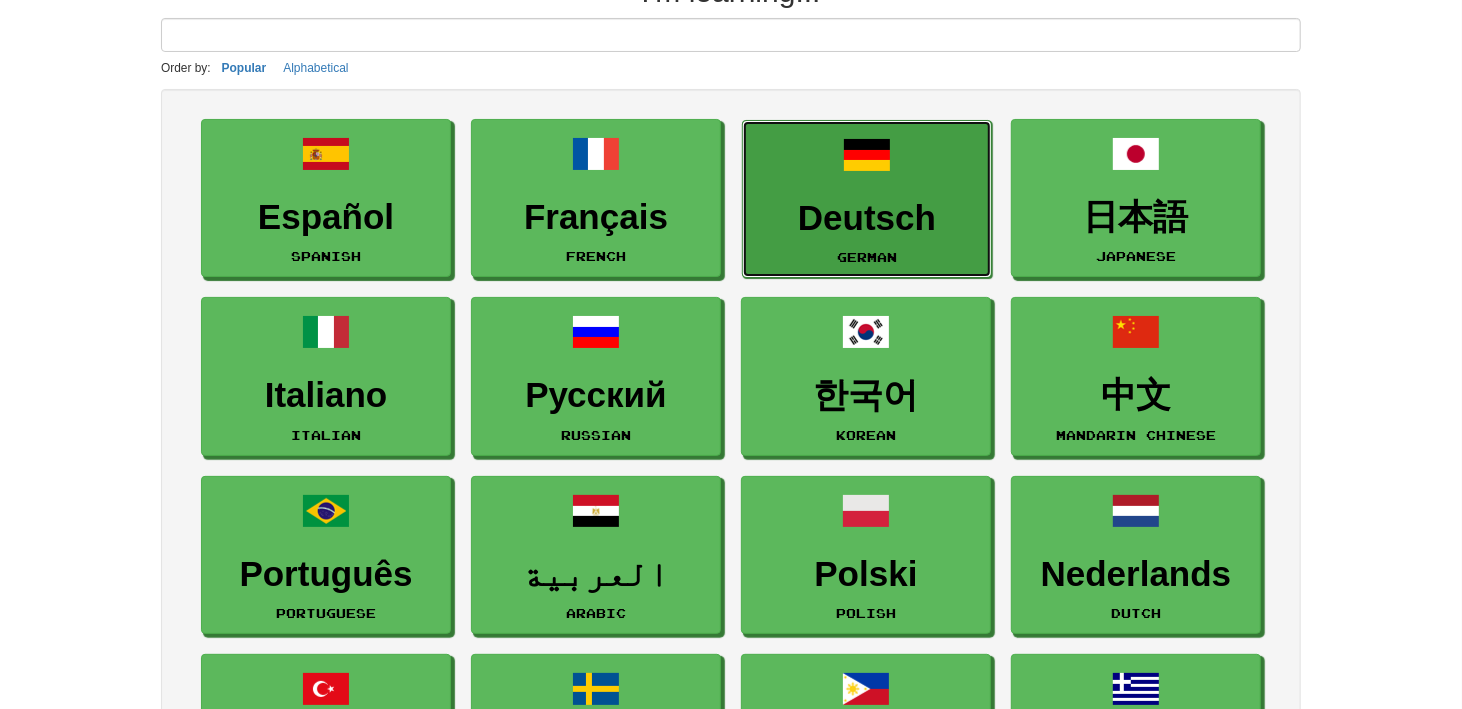 click on "Deutsch German" at bounding box center (867, 199) 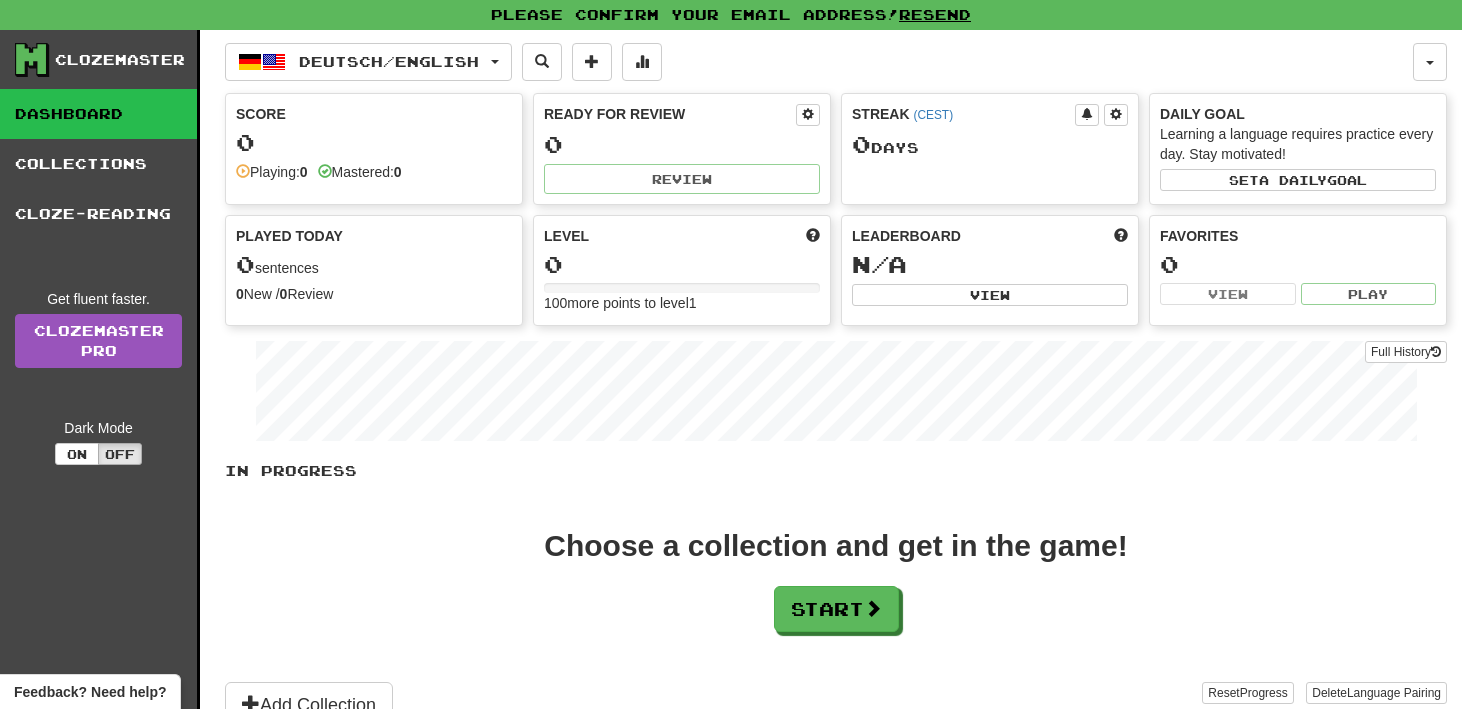 scroll, scrollTop: 0, scrollLeft: 0, axis: both 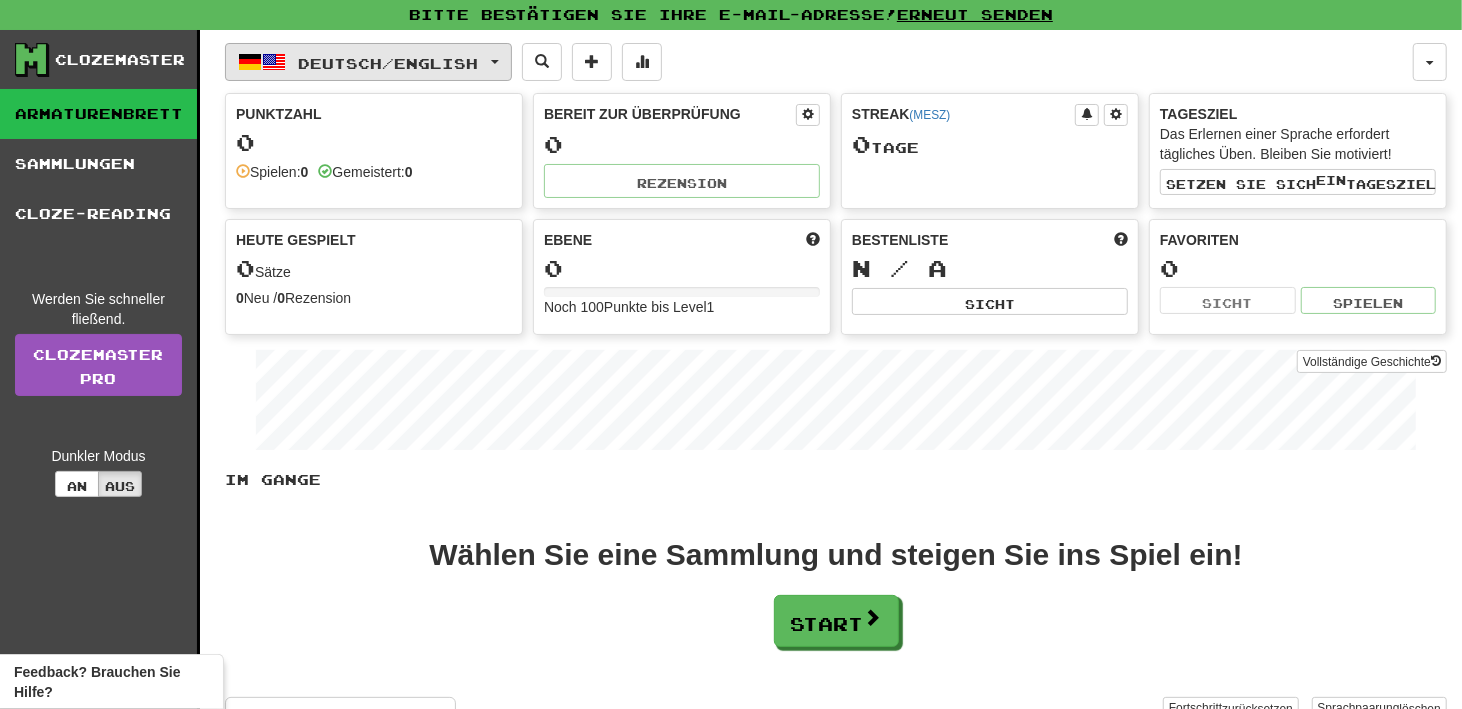 click on "Deutsch  /  English" at bounding box center (368, 62) 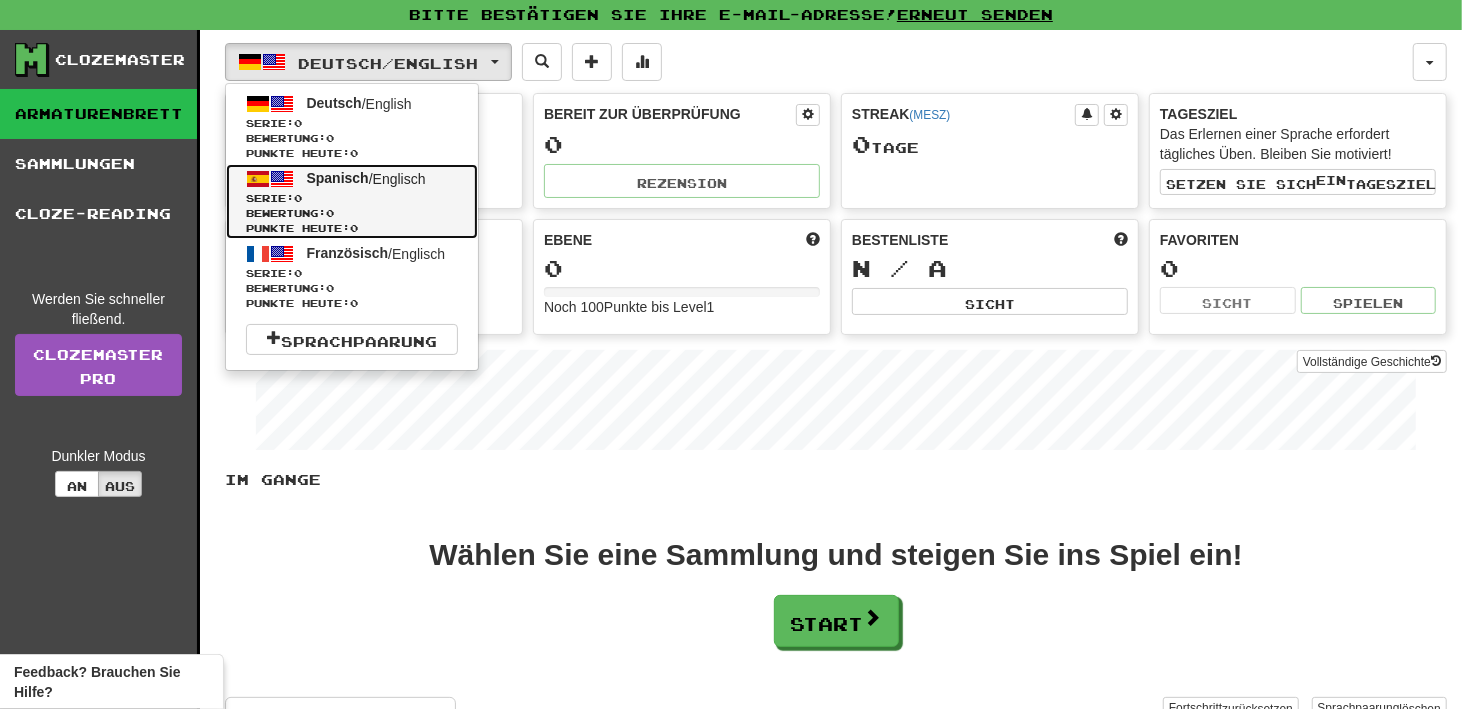 drag, startPoint x: 323, startPoint y: 107, endPoint x: 298, endPoint y: 192, distance: 88.60023 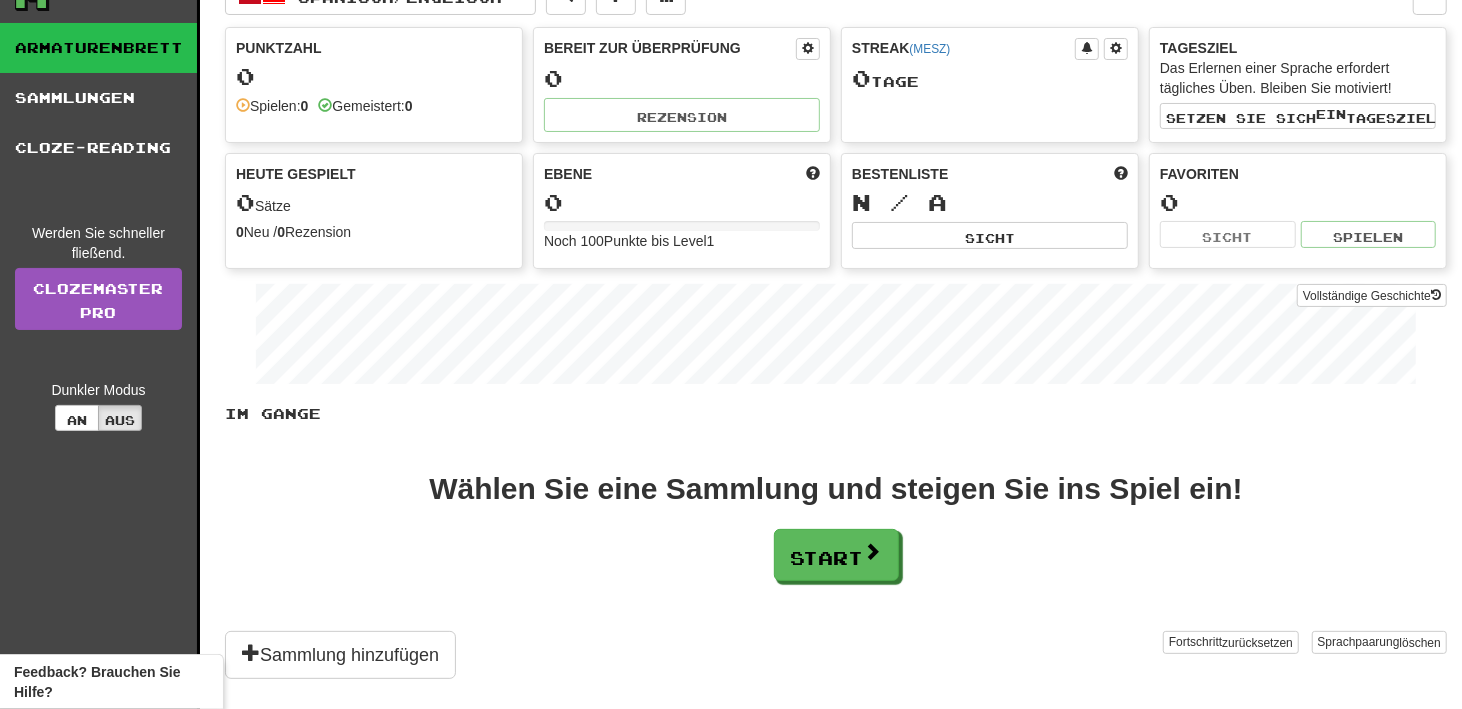 scroll, scrollTop: 0, scrollLeft: 0, axis: both 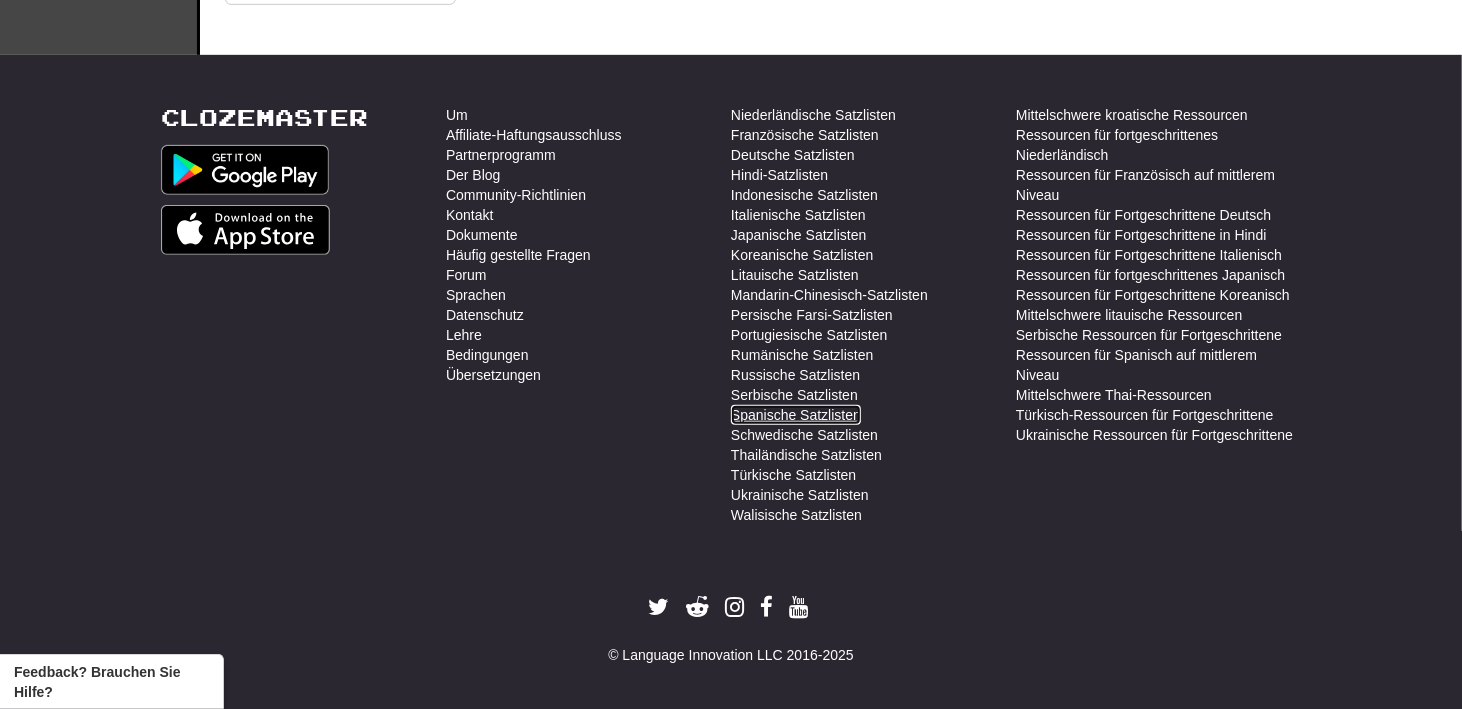 click on "Spanische Satzlisten" at bounding box center [796, 415] 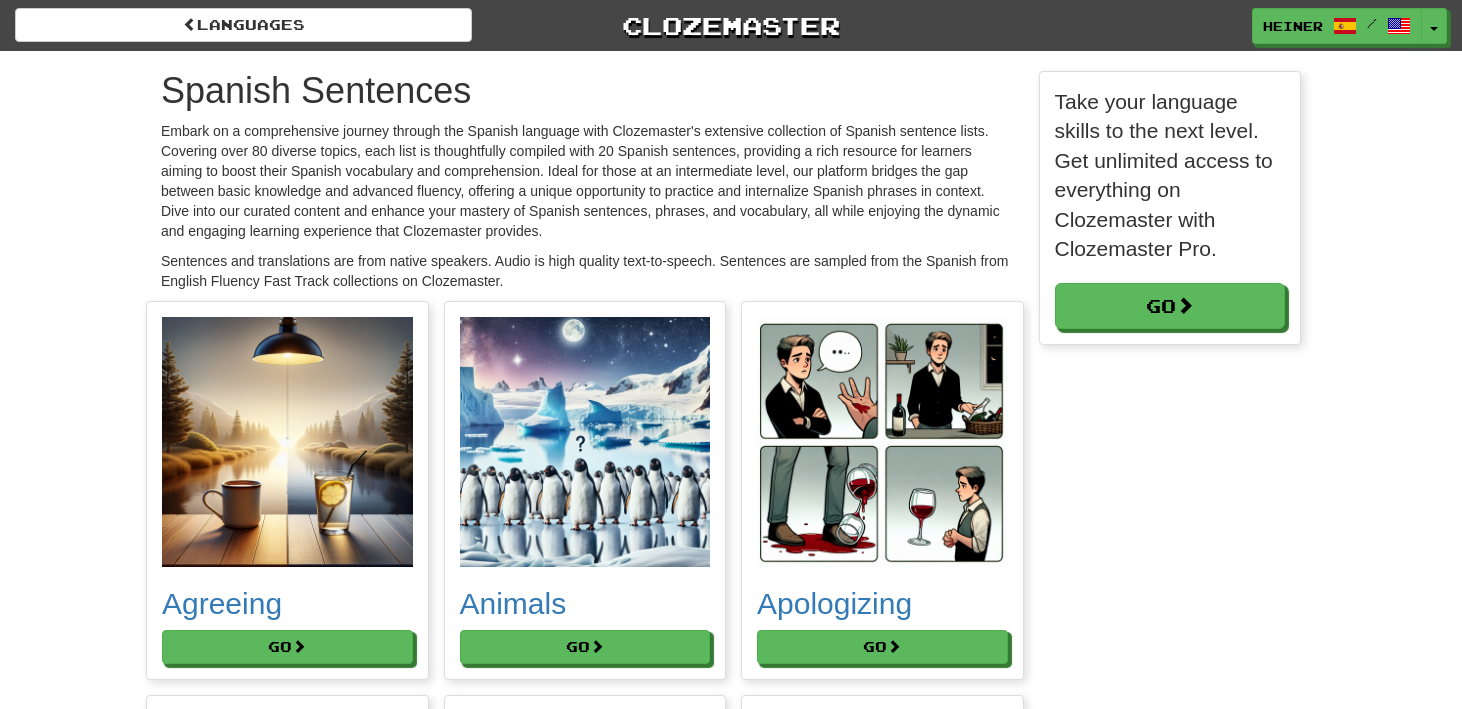 scroll, scrollTop: 0, scrollLeft: 0, axis: both 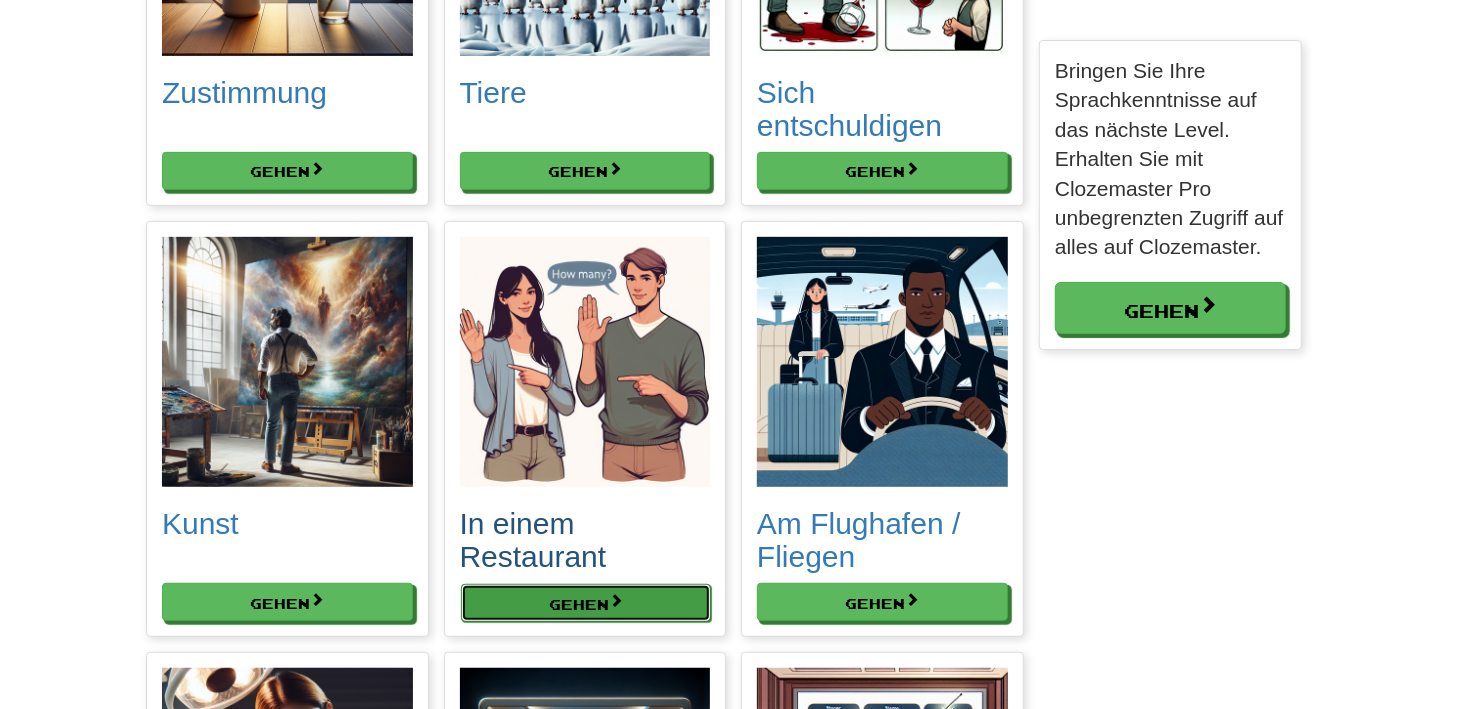 click on "Gehen" at bounding box center [579, 604] 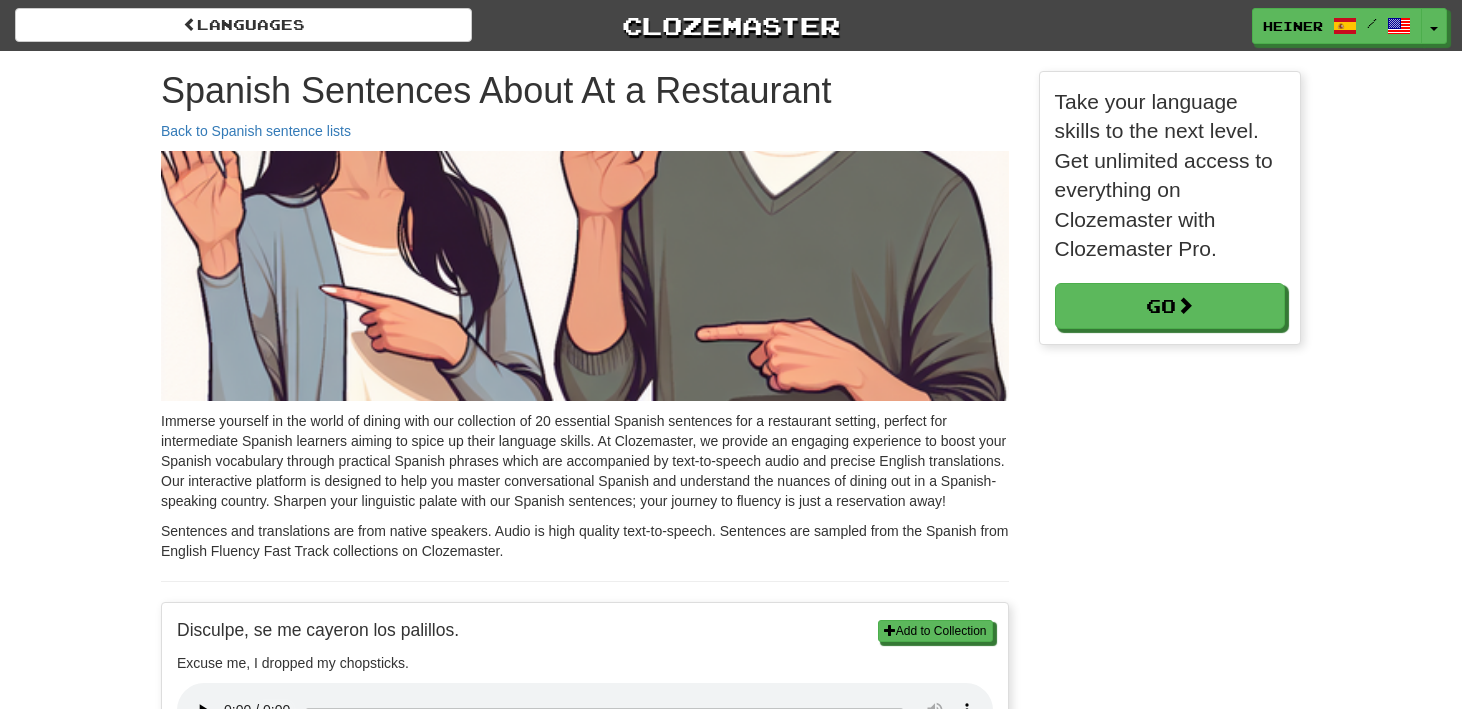 scroll, scrollTop: 0, scrollLeft: 0, axis: both 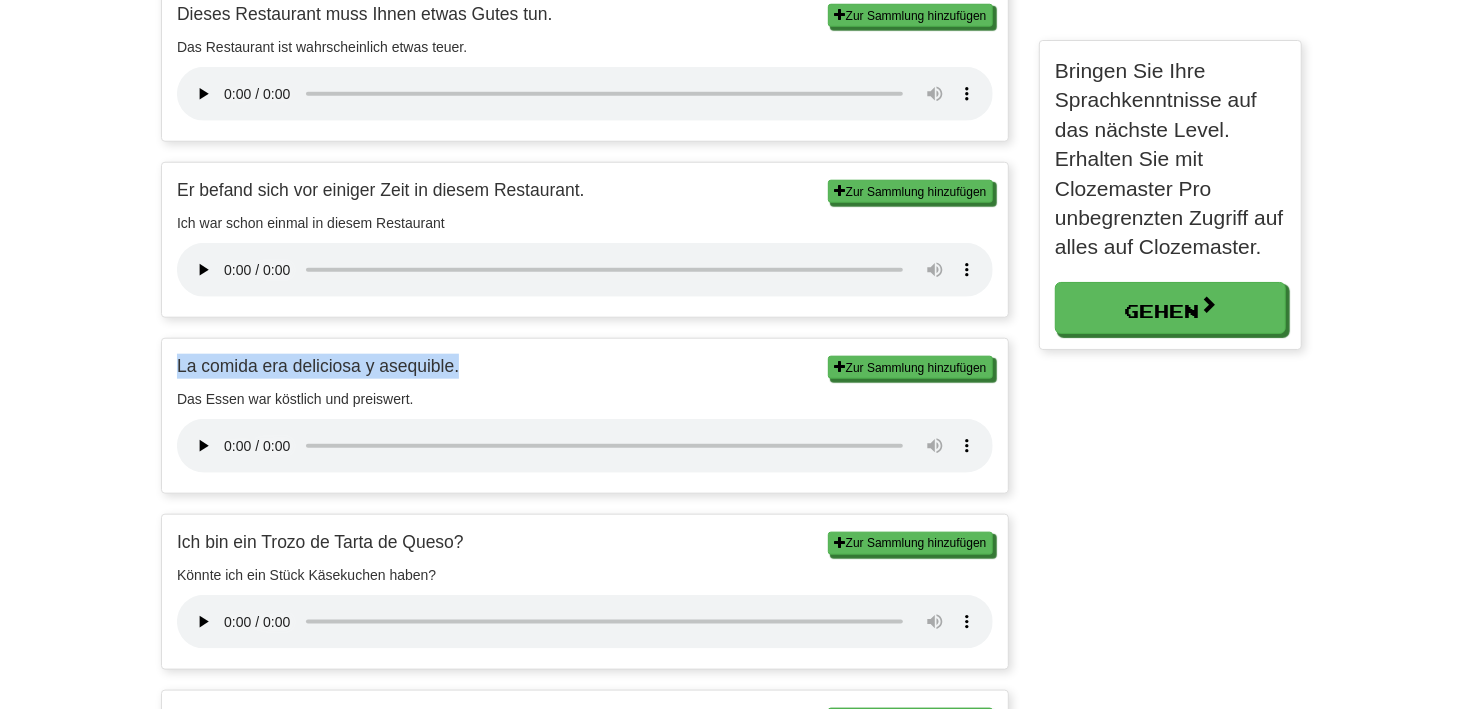 drag, startPoint x: 491, startPoint y: 369, endPoint x: 171, endPoint y: 352, distance: 320.45123 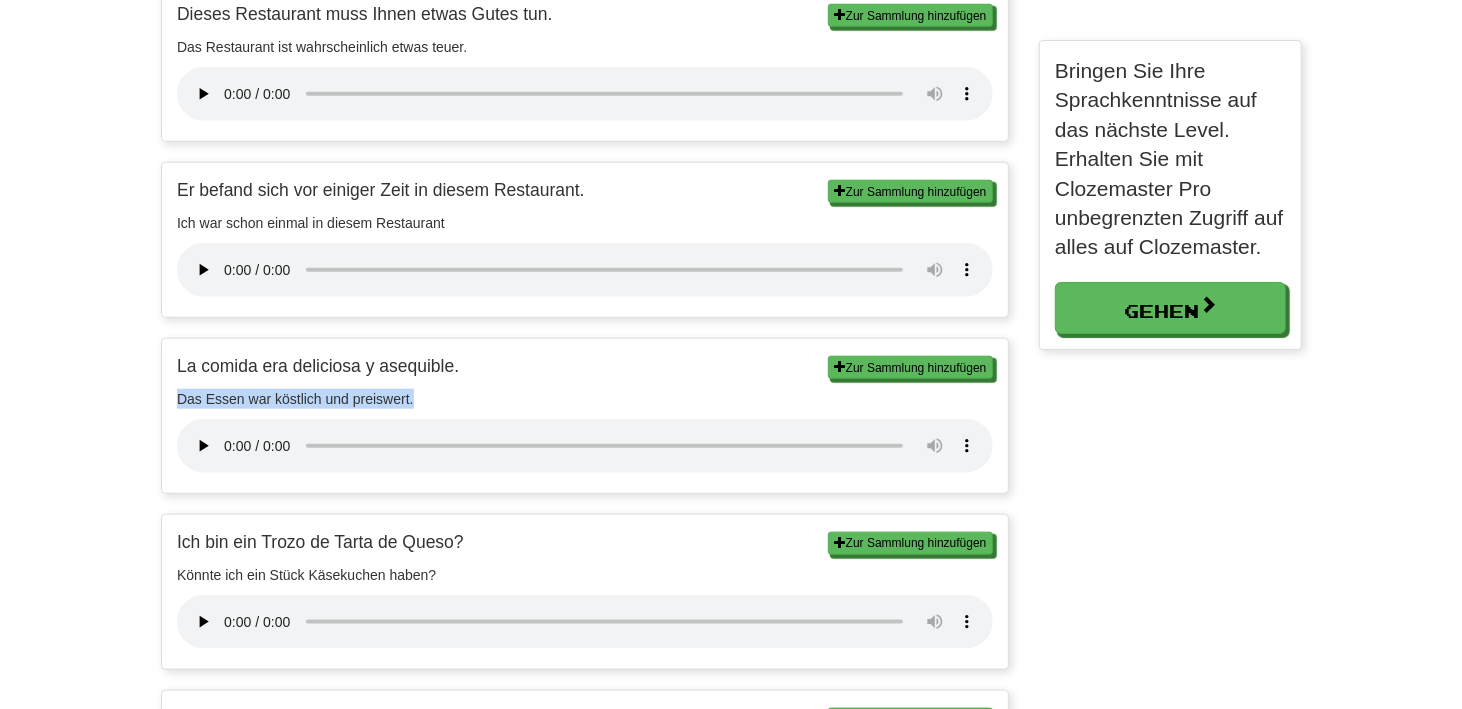drag, startPoint x: 439, startPoint y: 392, endPoint x: 176, endPoint y: 392, distance: 263 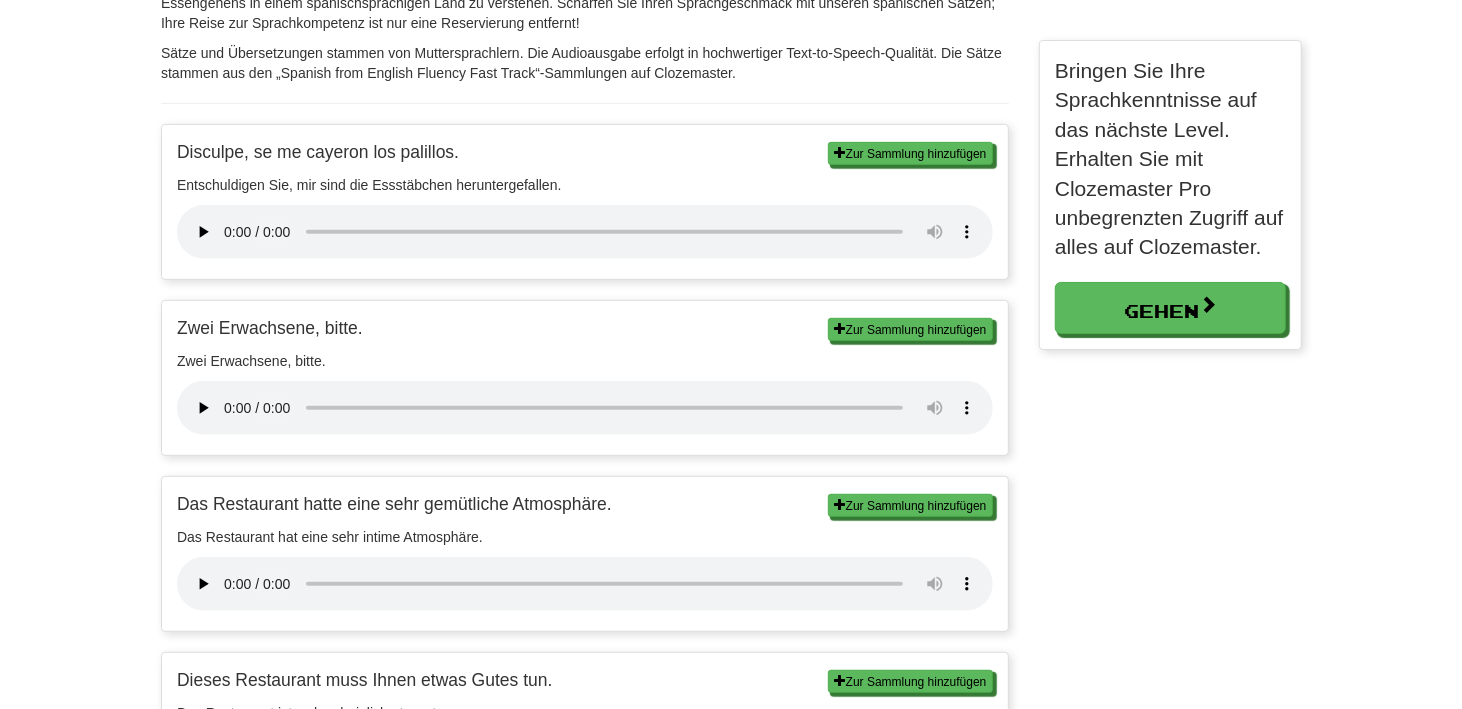 scroll, scrollTop: 466, scrollLeft: 0, axis: vertical 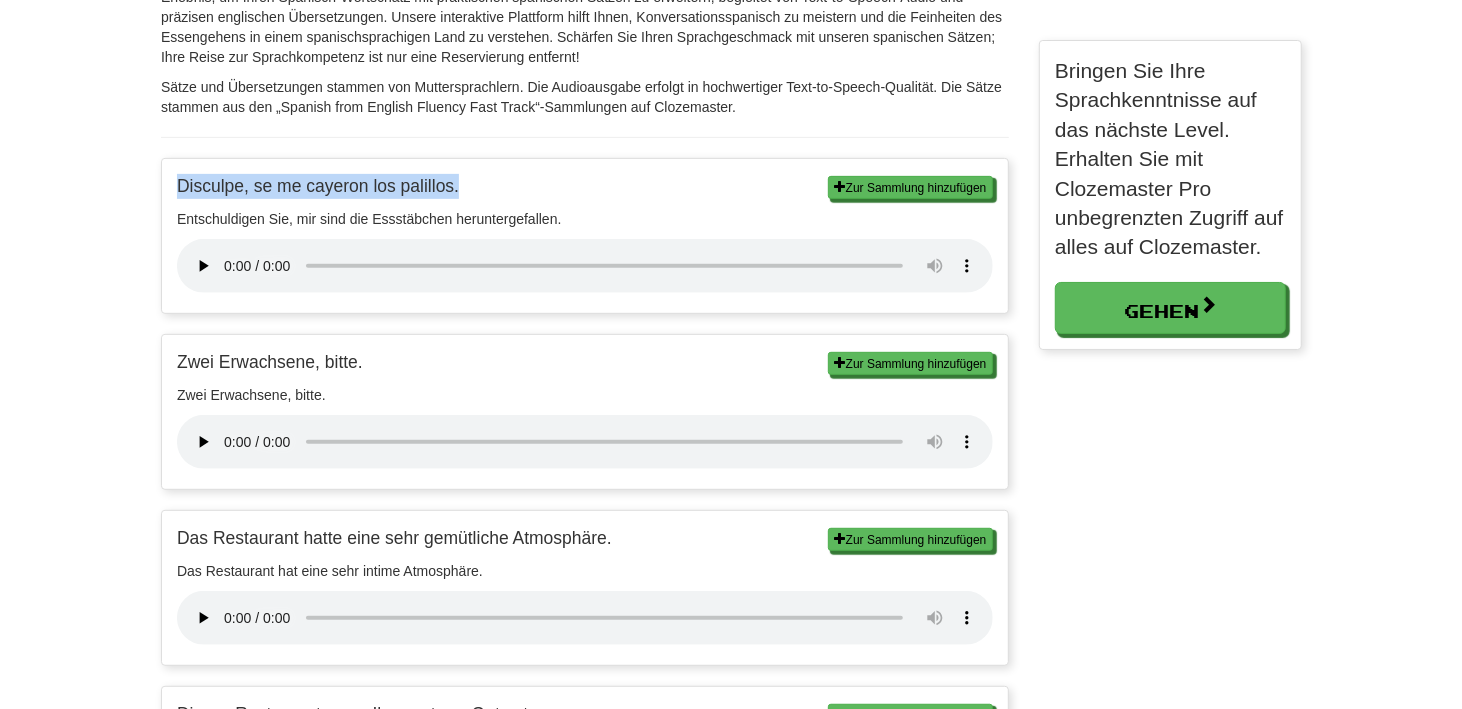 drag, startPoint x: 503, startPoint y: 176, endPoint x: 165, endPoint y: 175, distance: 338.00146 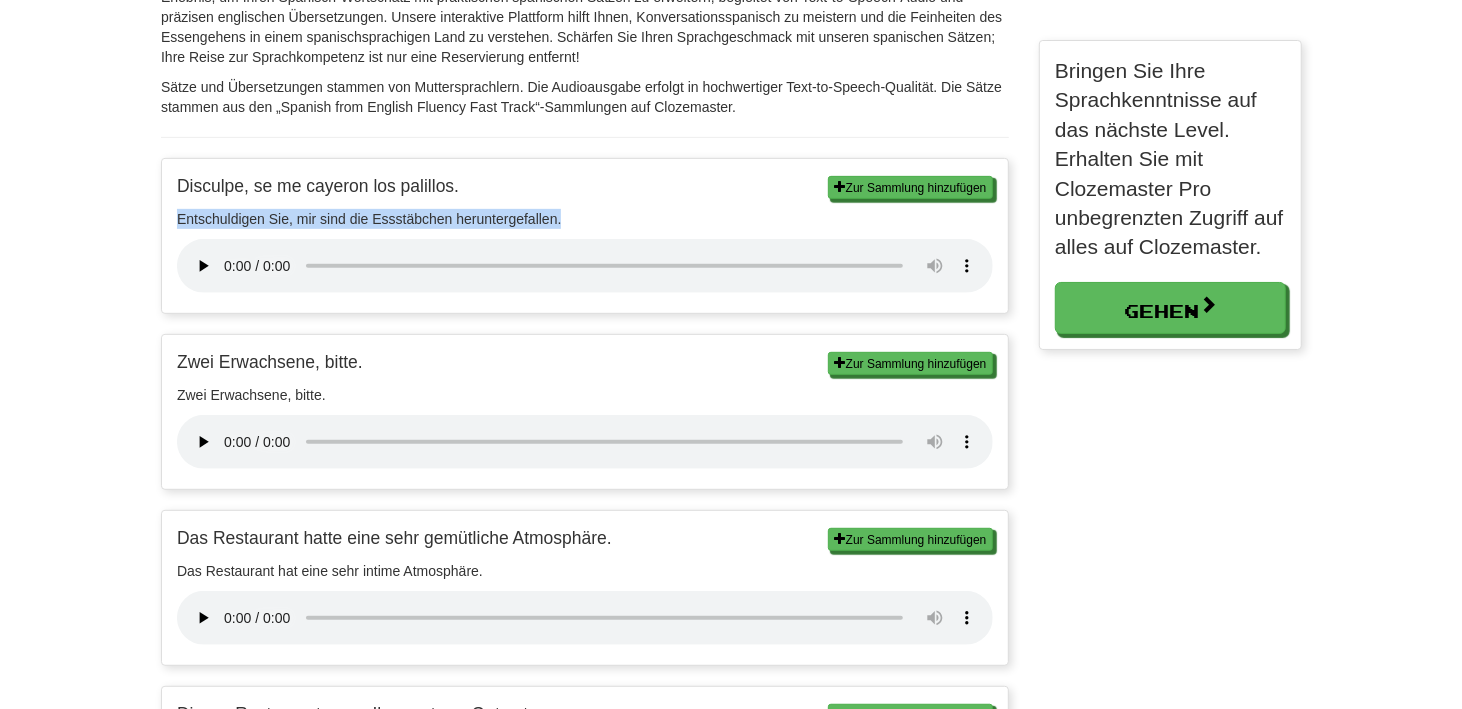 drag, startPoint x: 555, startPoint y: 208, endPoint x: 145, endPoint y: 194, distance: 410.23895 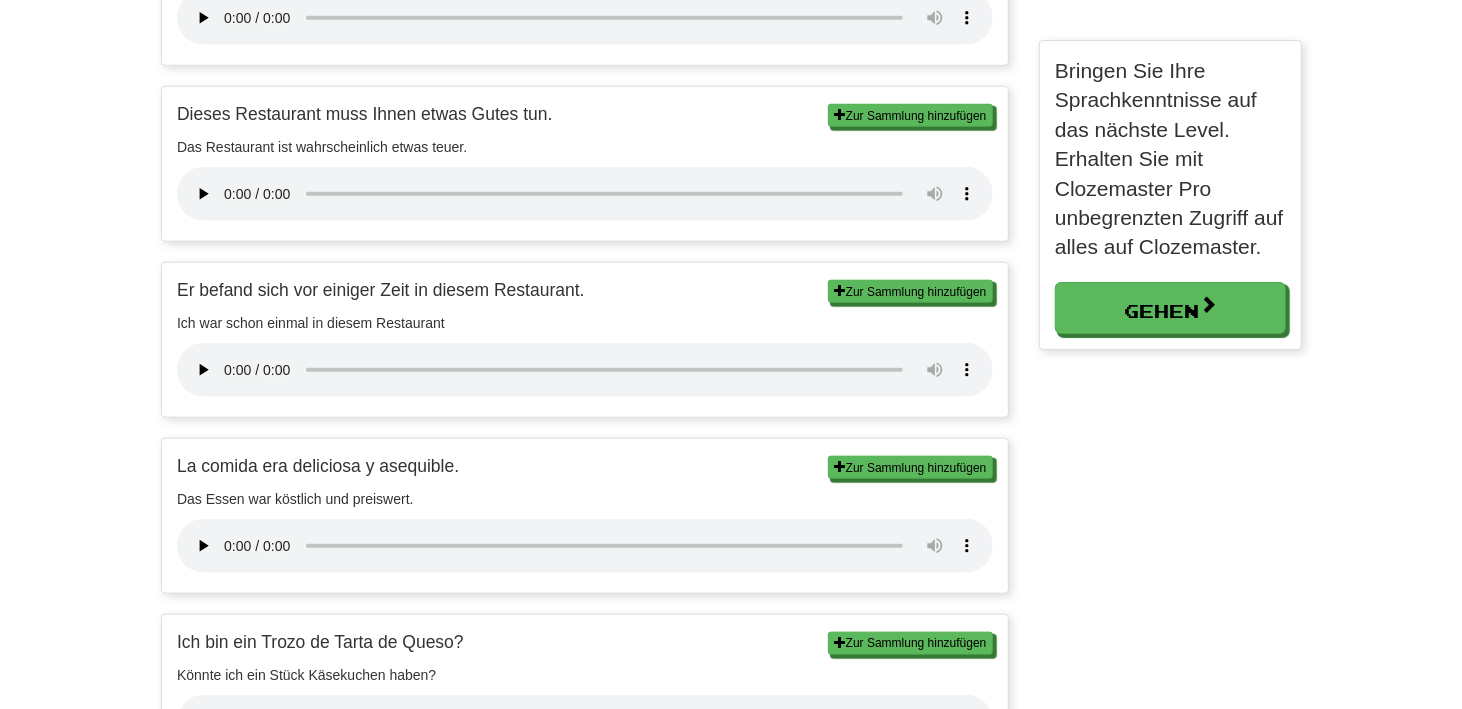 scroll, scrollTop: 1266, scrollLeft: 0, axis: vertical 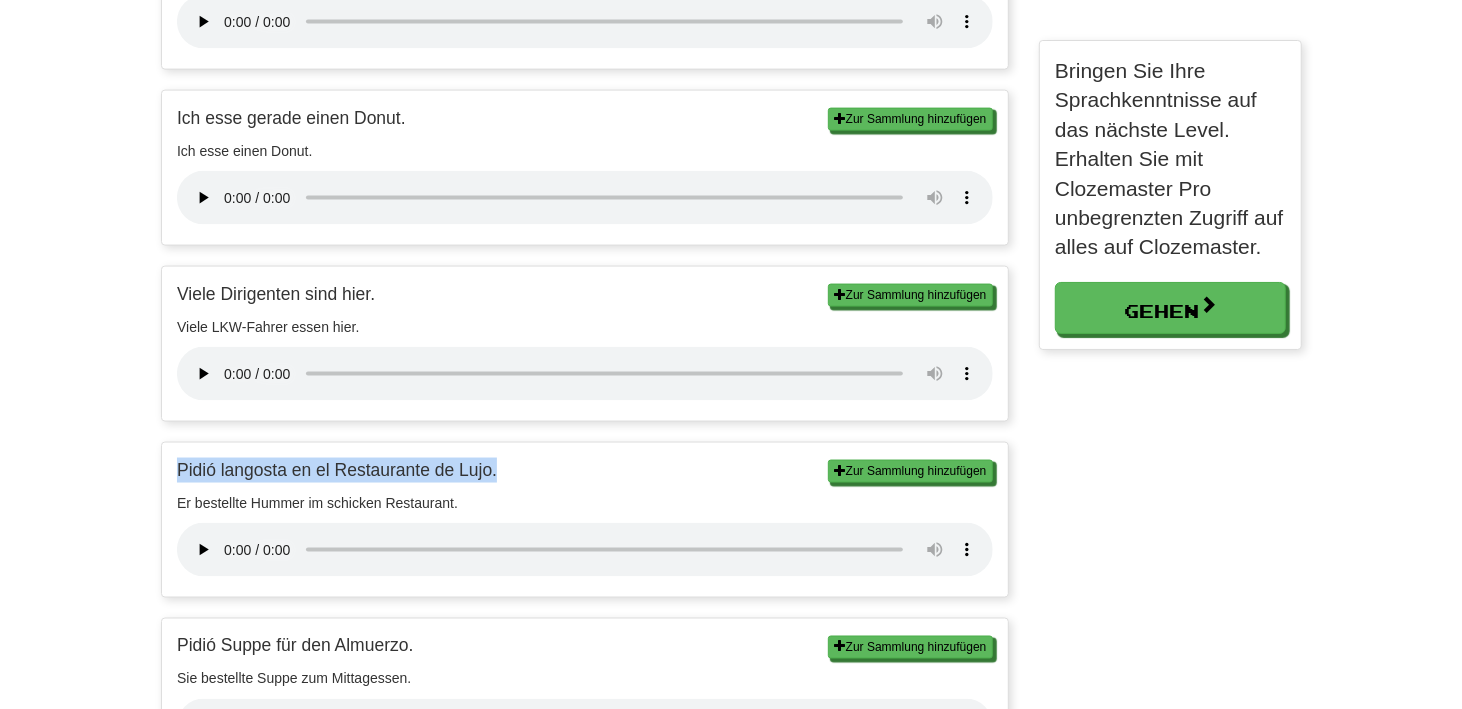 copy on "Pidió langosta en el Restaurante de Lujo." 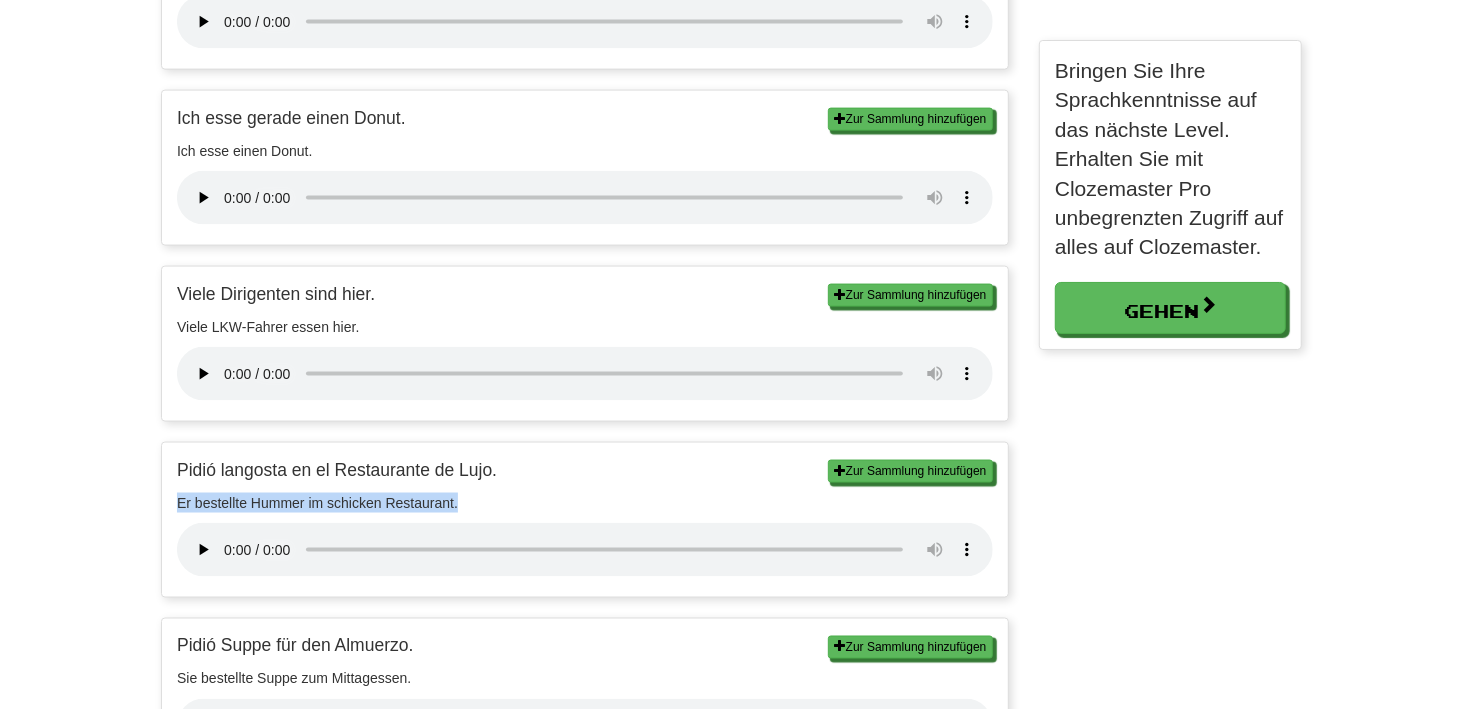 drag, startPoint x: 521, startPoint y: 507, endPoint x: 176, endPoint y: 494, distance: 345.24484 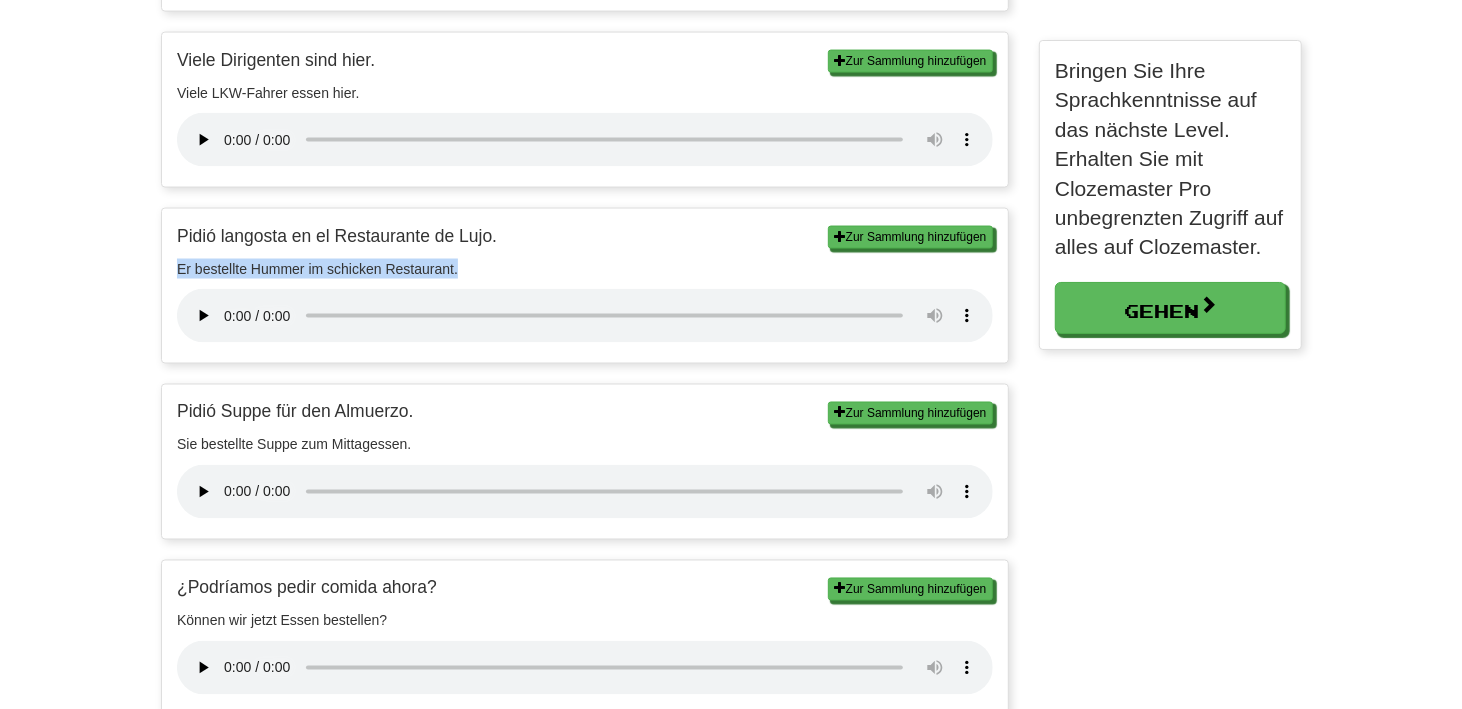 scroll, scrollTop: 2033, scrollLeft: 0, axis: vertical 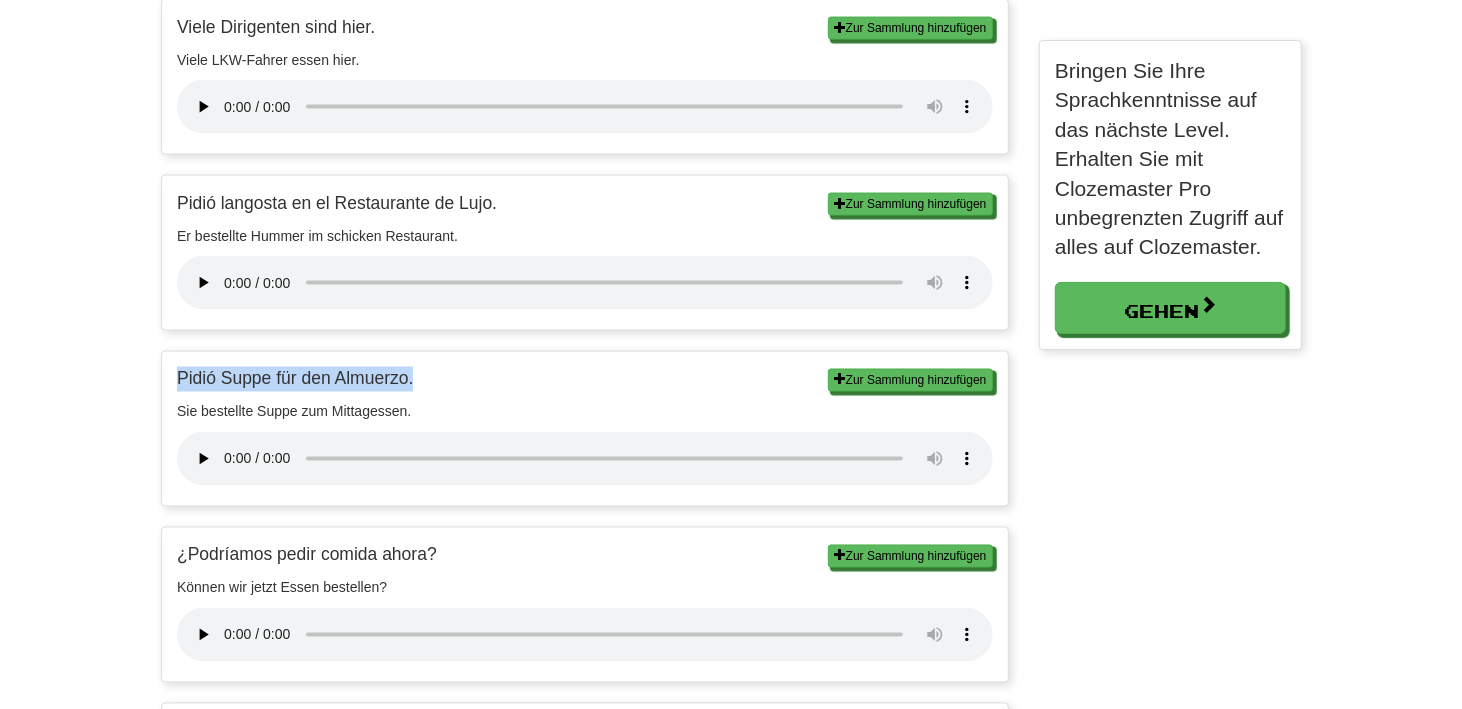 copy on "Pidió Suppe für den Almuerzo." 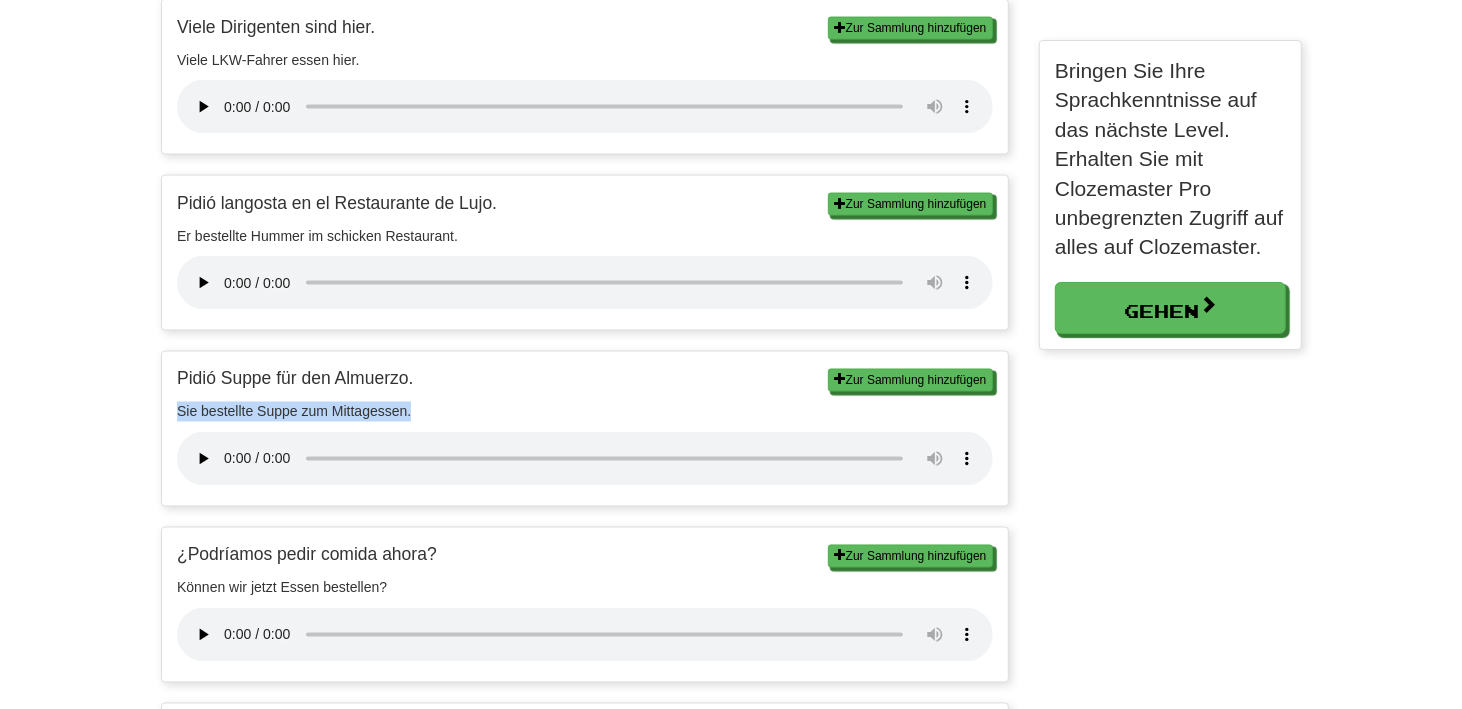 drag, startPoint x: 436, startPoint y: 412, endPoint x: 169, endPoint y: 413, distance: 267.00186 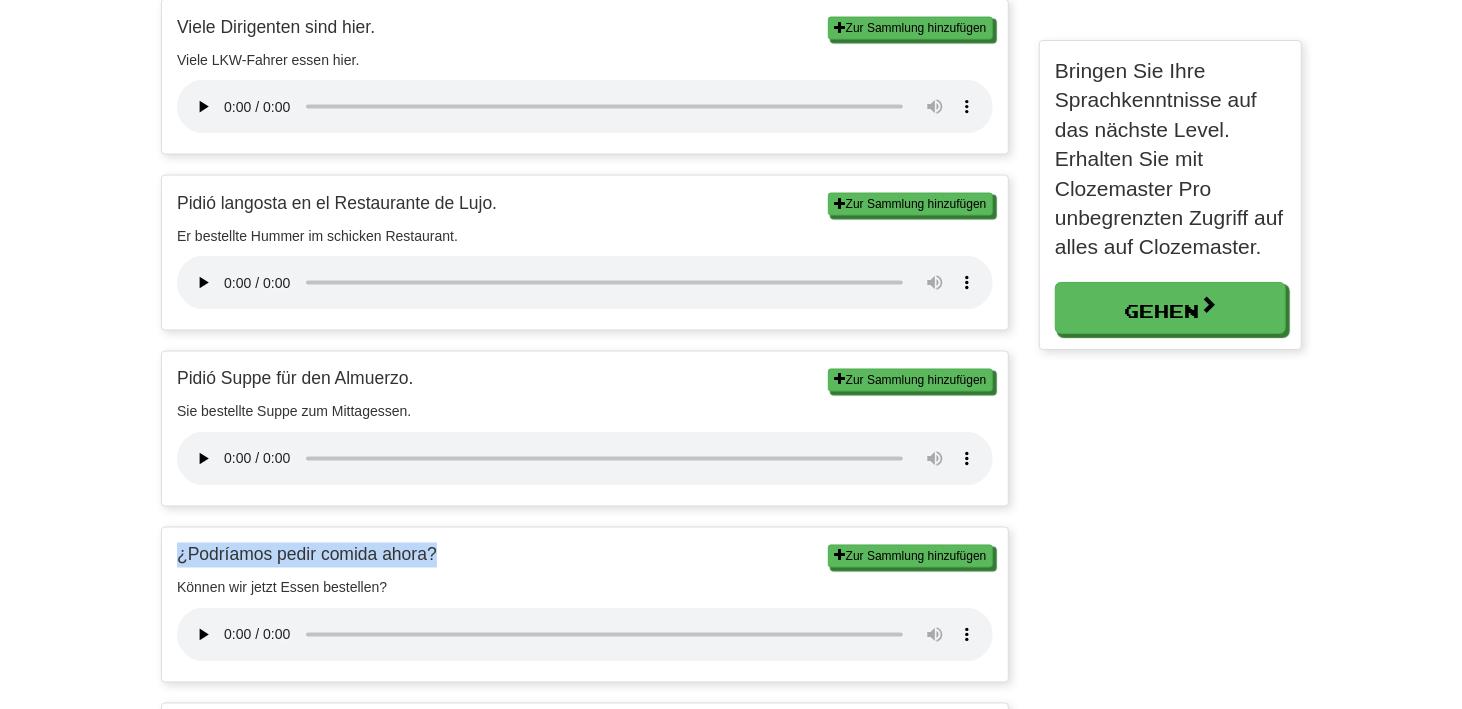 drag, startPoint x: 480, startPoint y: 550, endPoint x: 176, endPoint y: 541, distance: 304.1332 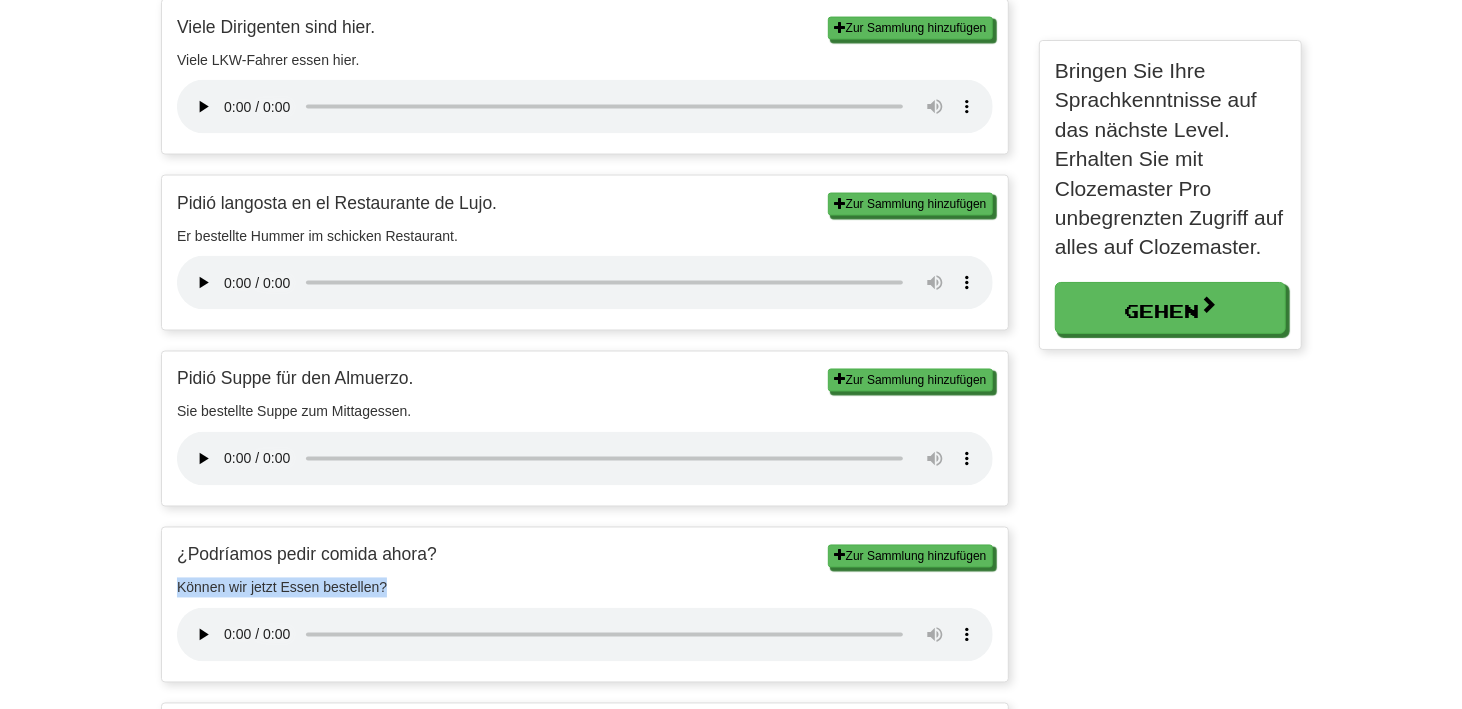 drag, startPoint x: 430, startPoint y: 589, endPoint x: 175, endPoint y: 583, distance: 255.07057 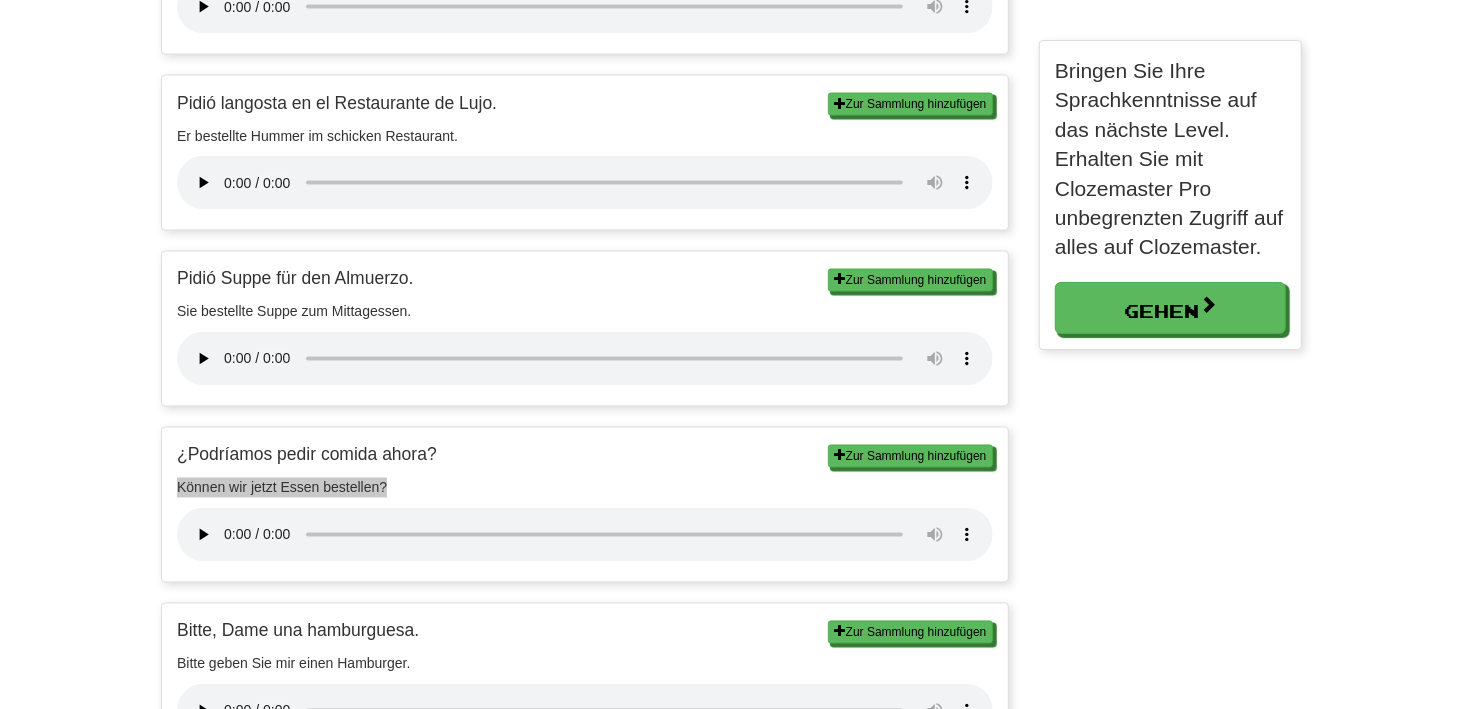 scroll, scrollTop: 2266, scrollLeft: 0, axis: vertical 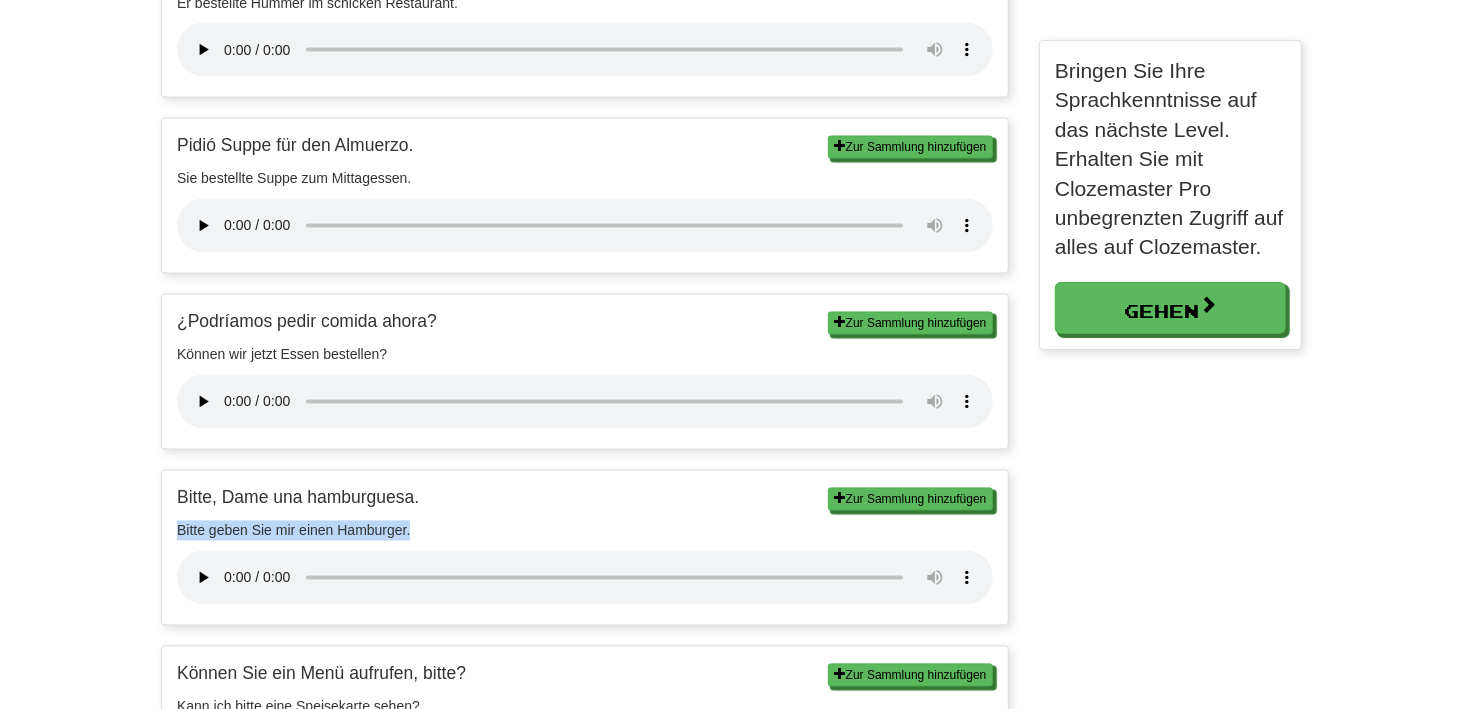 drag, startPoint x: 444, startPoint y: 527, endPoint x: 173, endPoint y: 523, distance: 271.0295 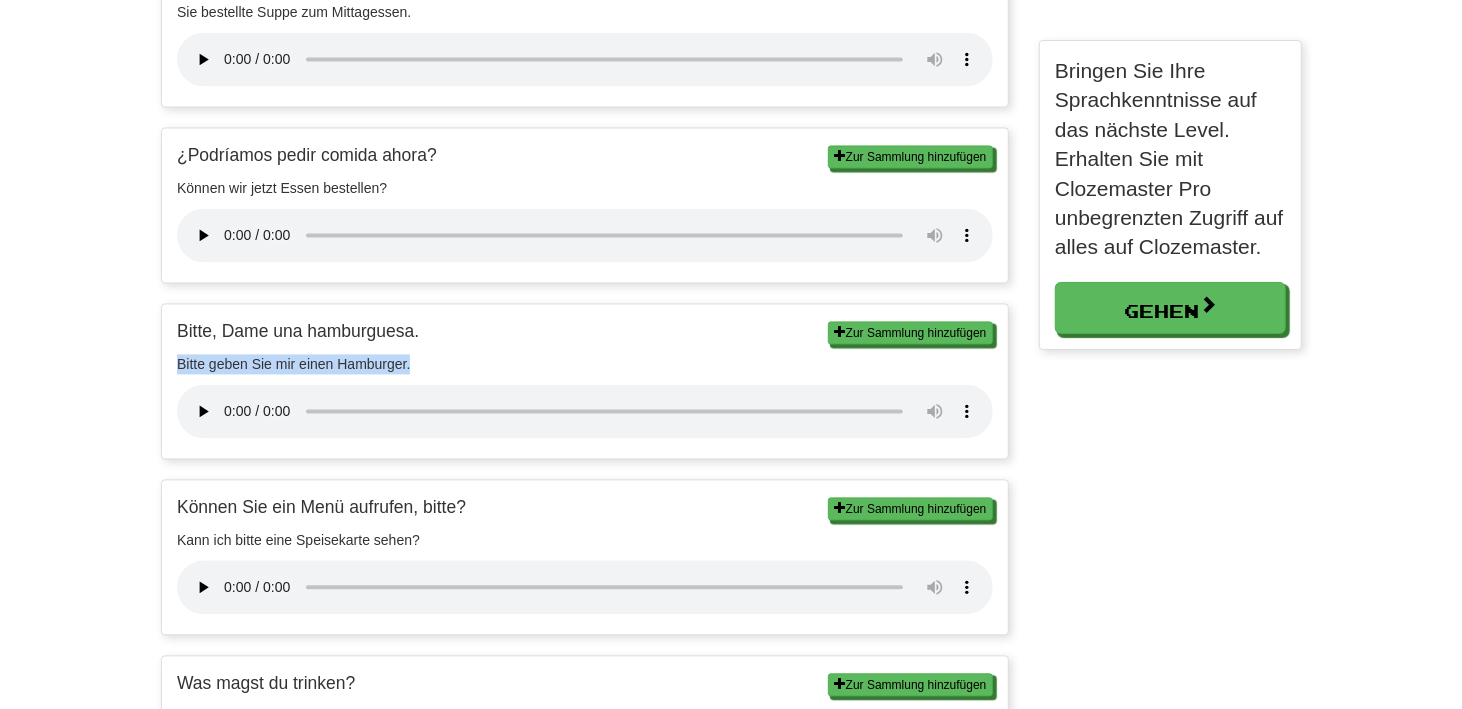 scroll, scrollTop: 10, scrollLeft: 10, axis: both 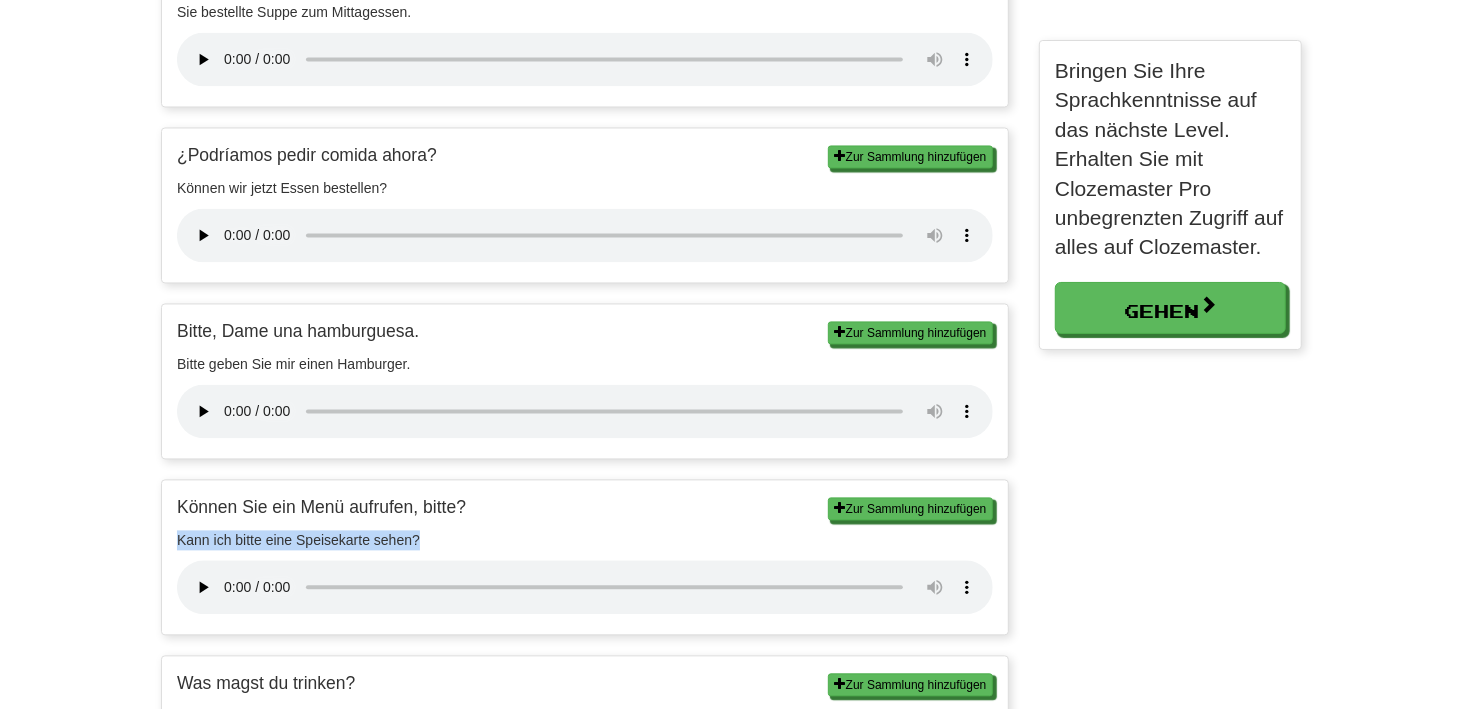 drag, startPoint x: 465, startPoint y: 535, endPoint x: 169, endPoint y: 542, distance: 296.08276 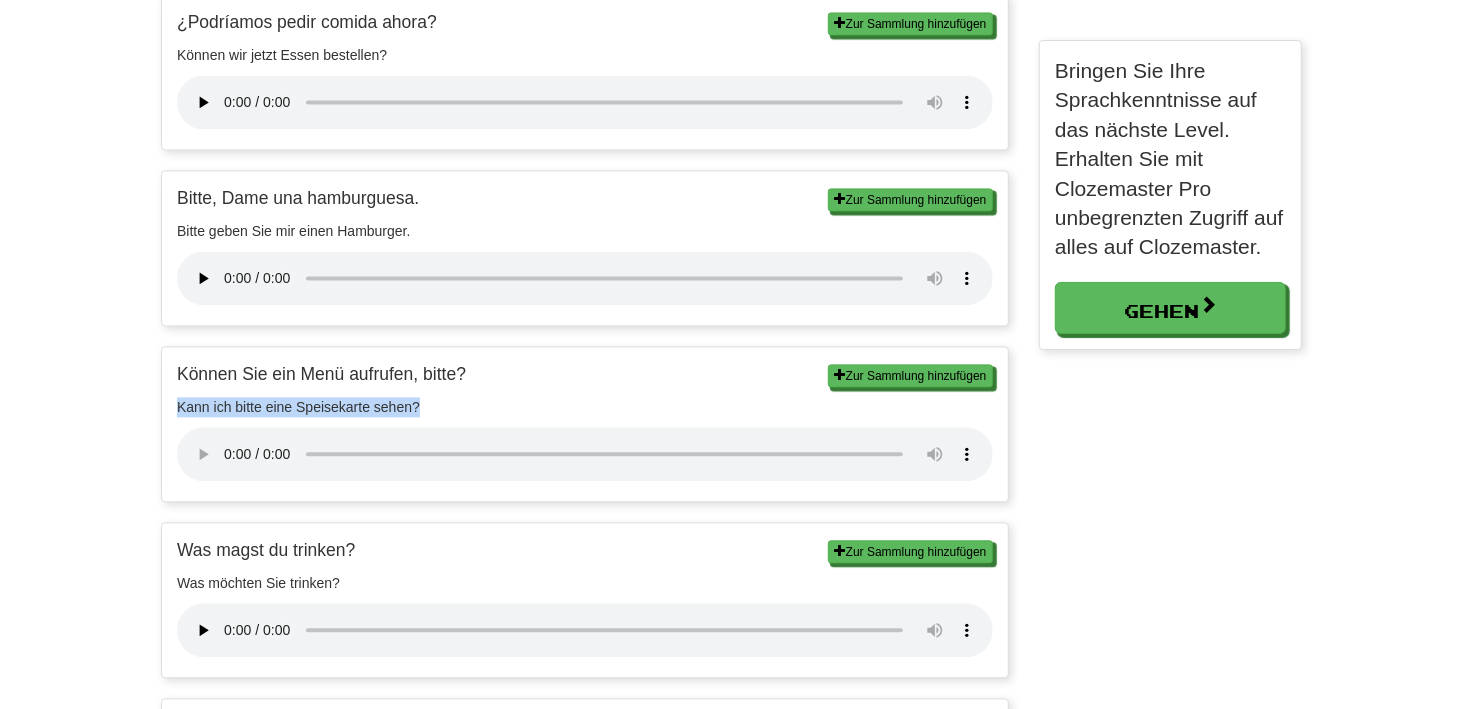 scroll, scrollTop: 2666, scrollLeft: 0, axis: vertical 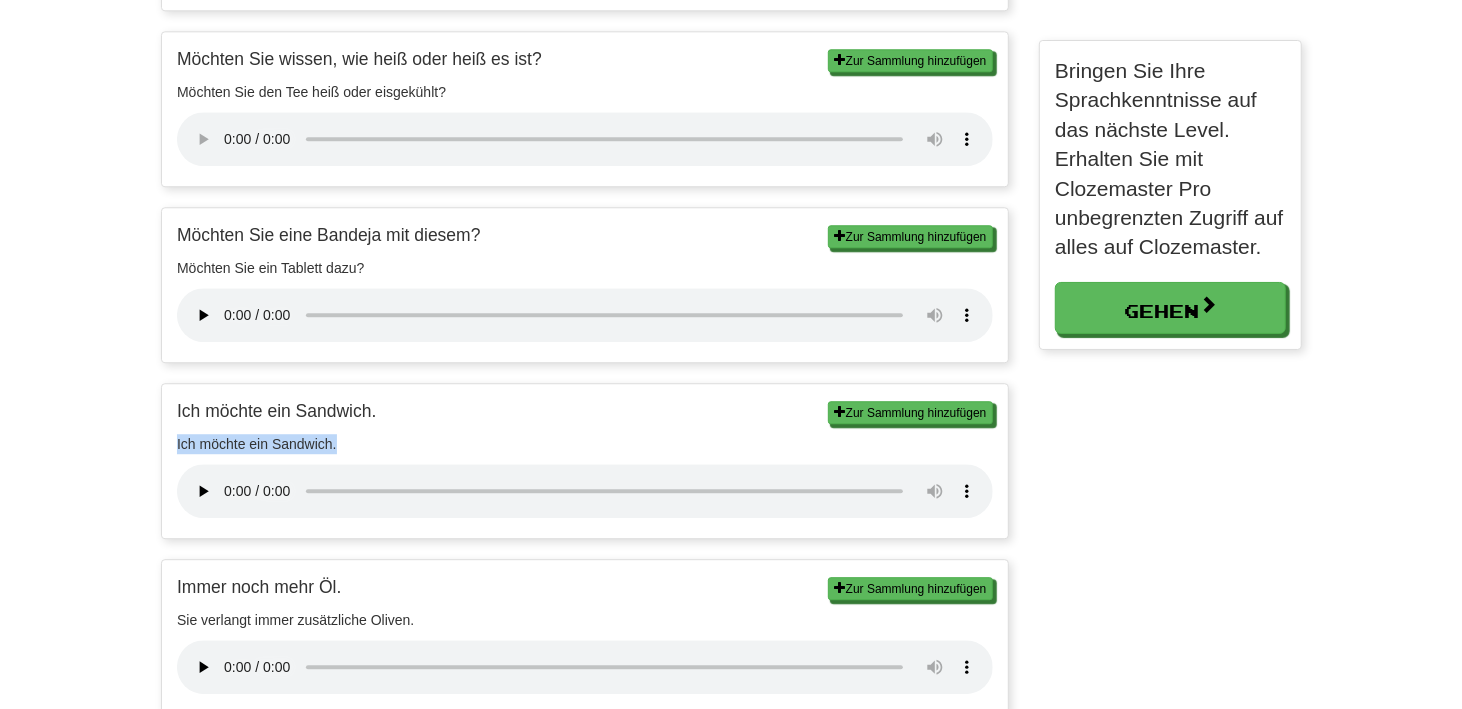 drag, startPoint x: 353, startPoint y: 439, endPoint x: 164, endPoint y: 438, distance: 189.00264 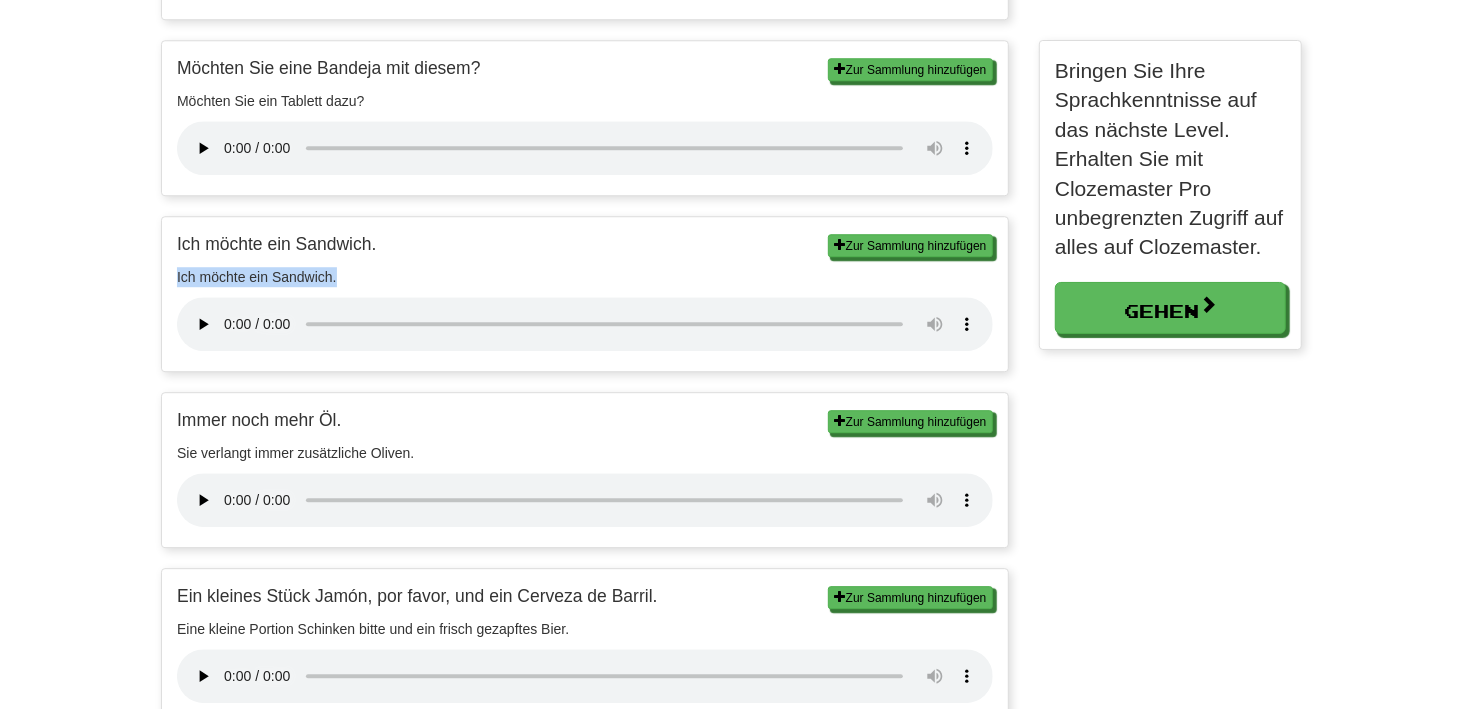 scroll, scrollTop: 3433, scrollLeft: 0, axis: vertical 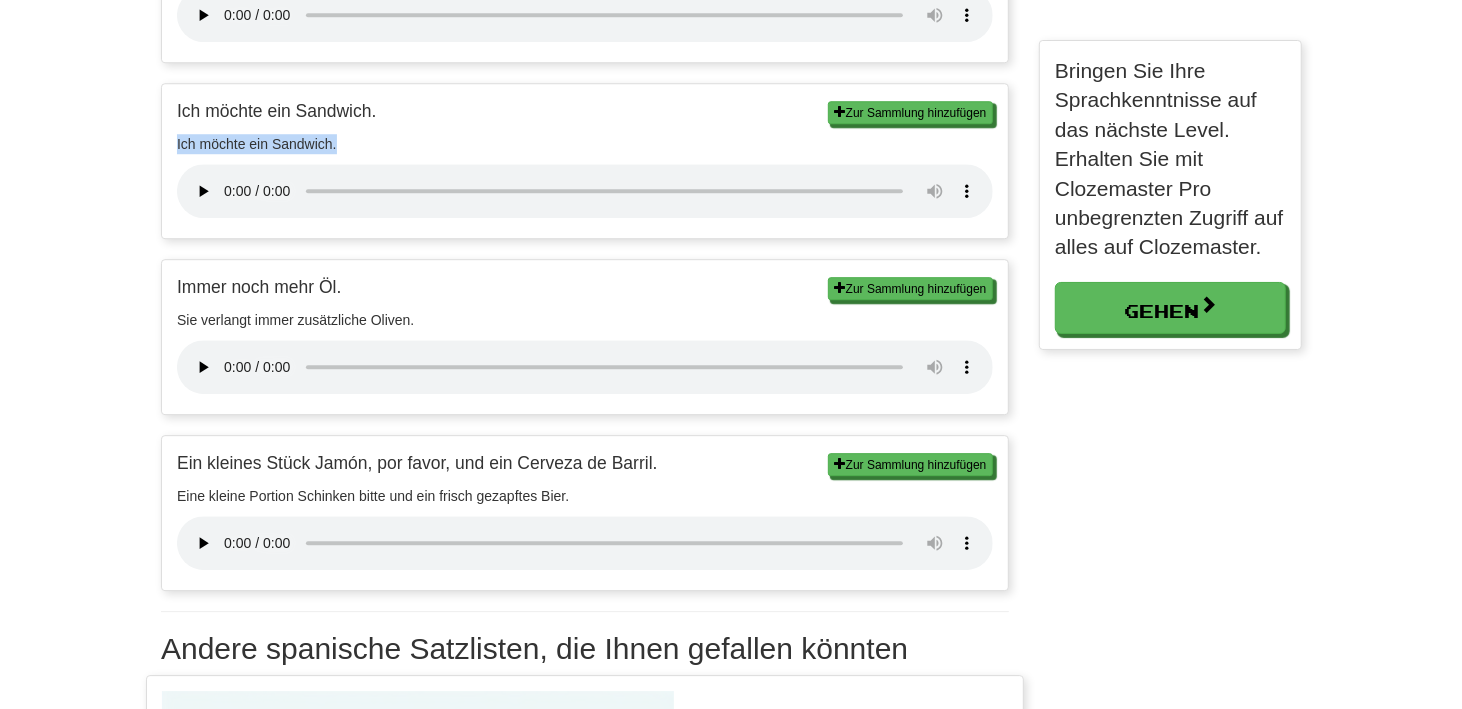type 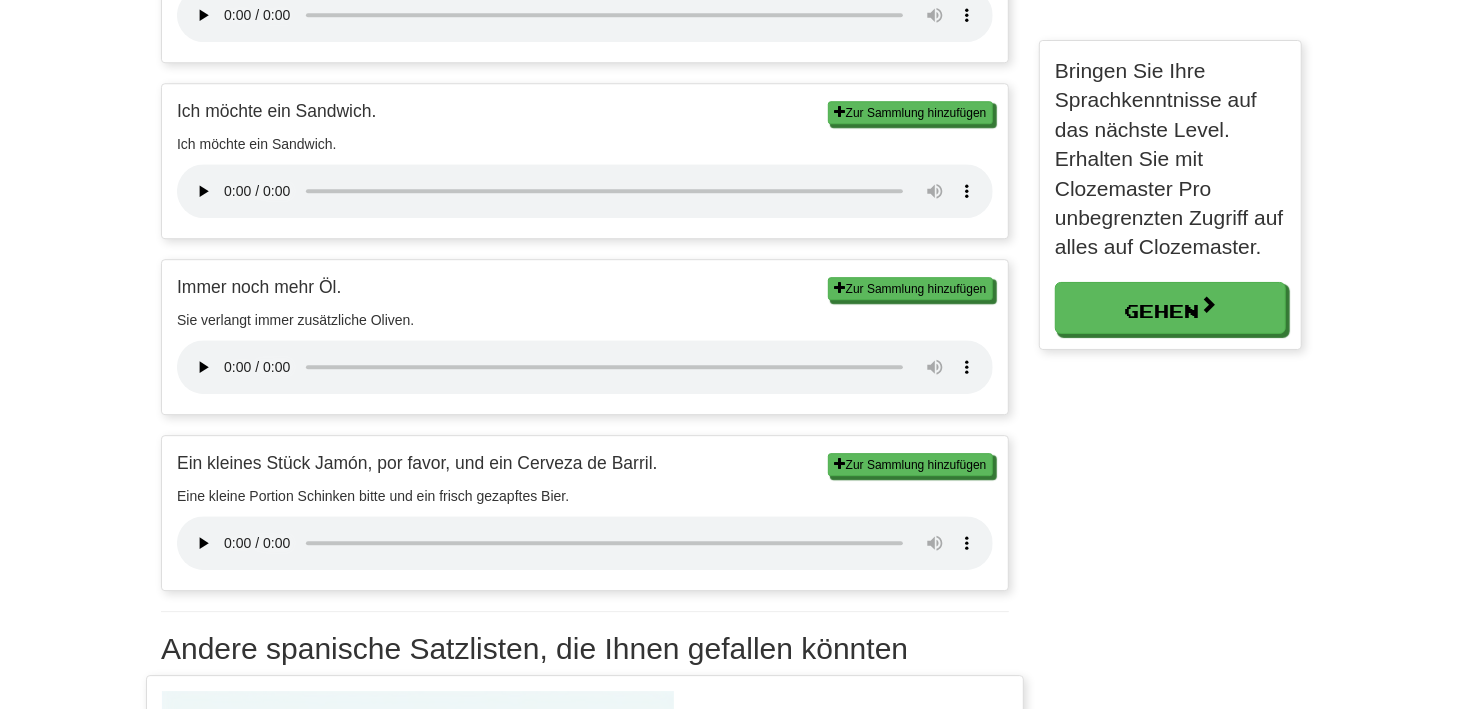 click on "Spanische Sätze über „In einem Restaurant“
Zurück zu den spanischen Satzlisten
Tauchen Sie ein in die Welt des Essens mit unserer Sammlung von 20 wichtigen spanischen Sätzen für ein Restaurant-Setting – perfekt für fortgeschrittene Spanischlerner, die ihre Sprachkenntnisse auffrischen möchten. Bei Clozemaster bieten wir Ihnen ein spannendes Erlebnis, um Ihren Spanisch-Wortschatz mit praktischen spanischen Sätzen zu erweitern, begleitet von Text-to-Speech-Audio und präzisen englischen Übersetzungen. Unsere interaktive Plattform hilft Ihnen, Konversationsspanisch zu meistern und die Feinheiten des Essengehens in einem spanischsprachigen Land zu verstehen. Schärfen Sie Ihren Sprachgeschmack mit unseren spanischen Sätzen; Ihre Reise zur Sprachkompetenz ist nur eine Reservierung entfernt!
Zur Sammlung hinzufügen
Disculpe, se me cayeron los palillos.
Entschuldigen Sie, mir sind die Essstäbchen heruntergefallen.
Add to Collection" at bounding box center [731, -406] 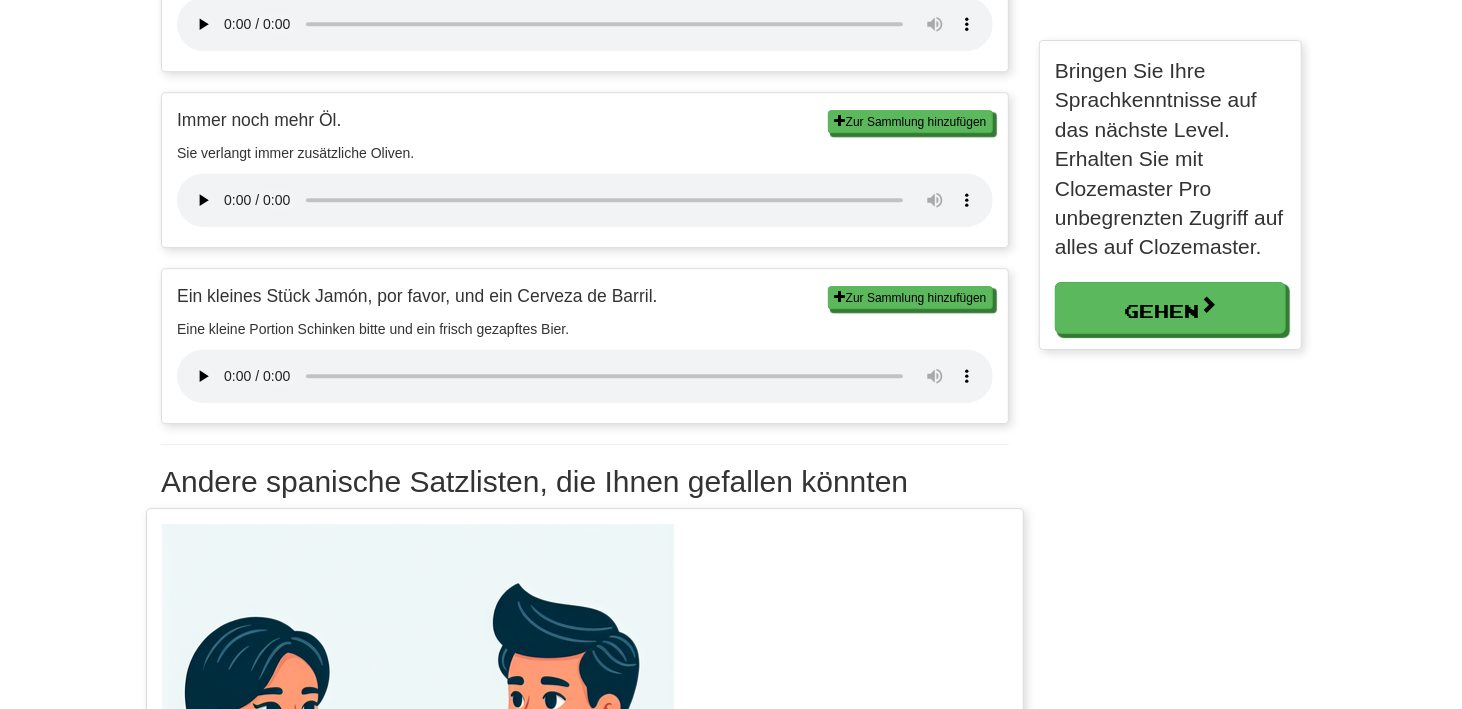 scroll, scrollTop: 10, scrollLeft: 10, axis: both 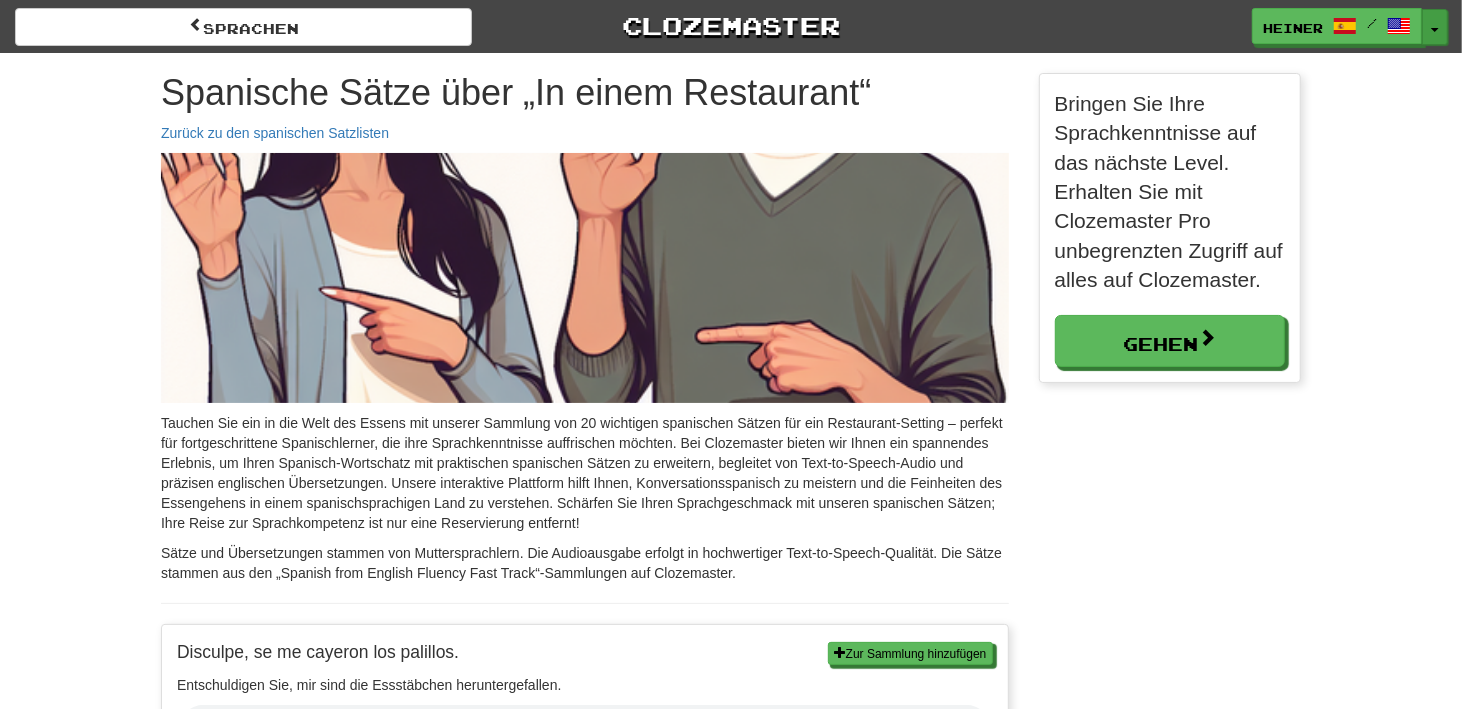 click on "Dropdown umschalten" at bounding box center (1435, 27) 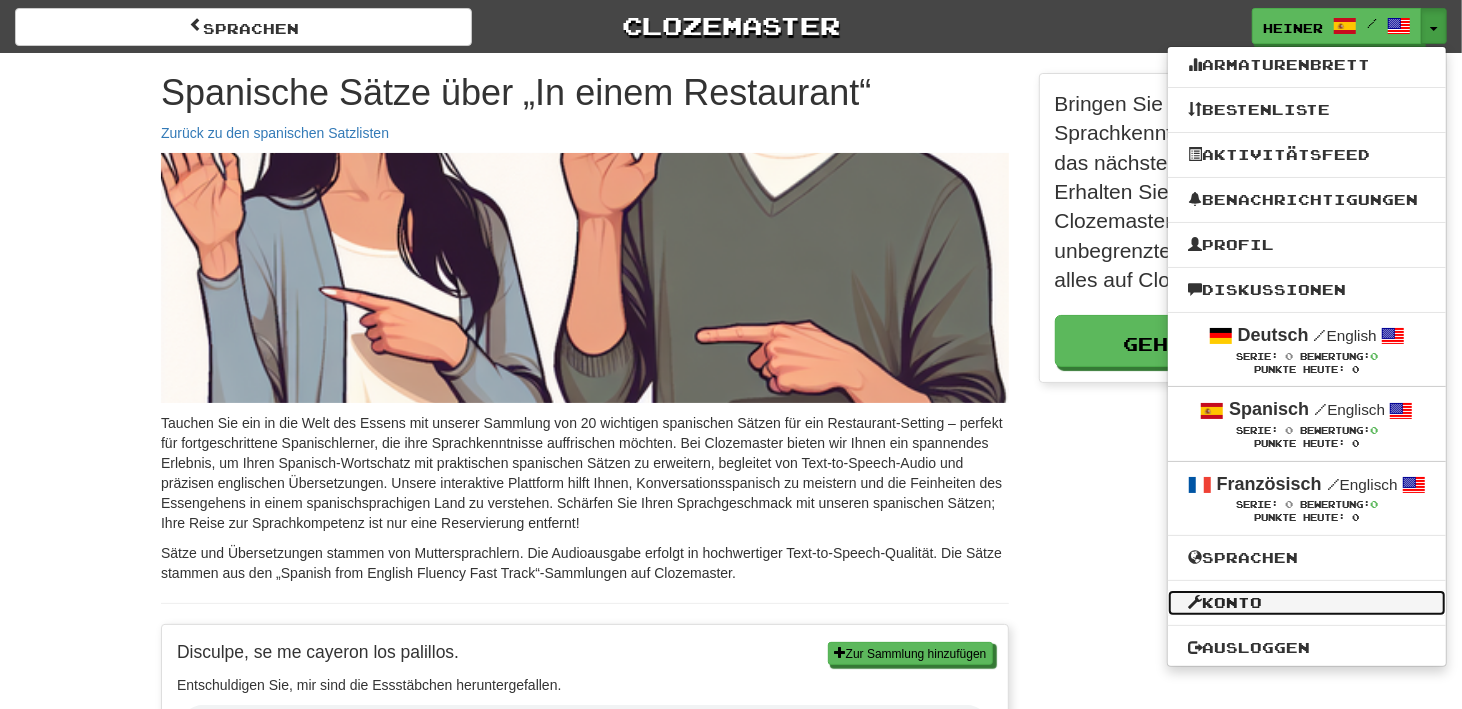 click on "Konto" at bounding box center [1232, 602] 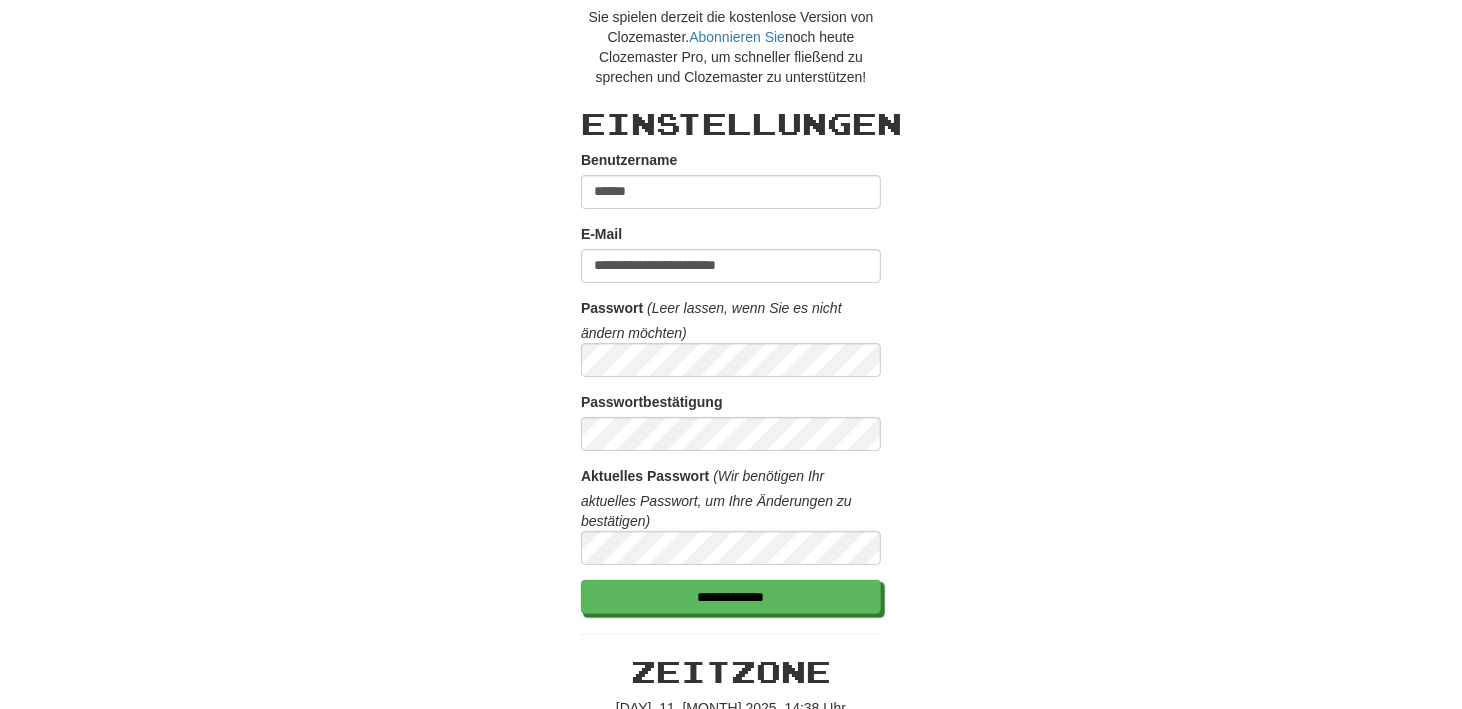 scroll, scrollTop: 0, scrollLeft: 0, axis: both 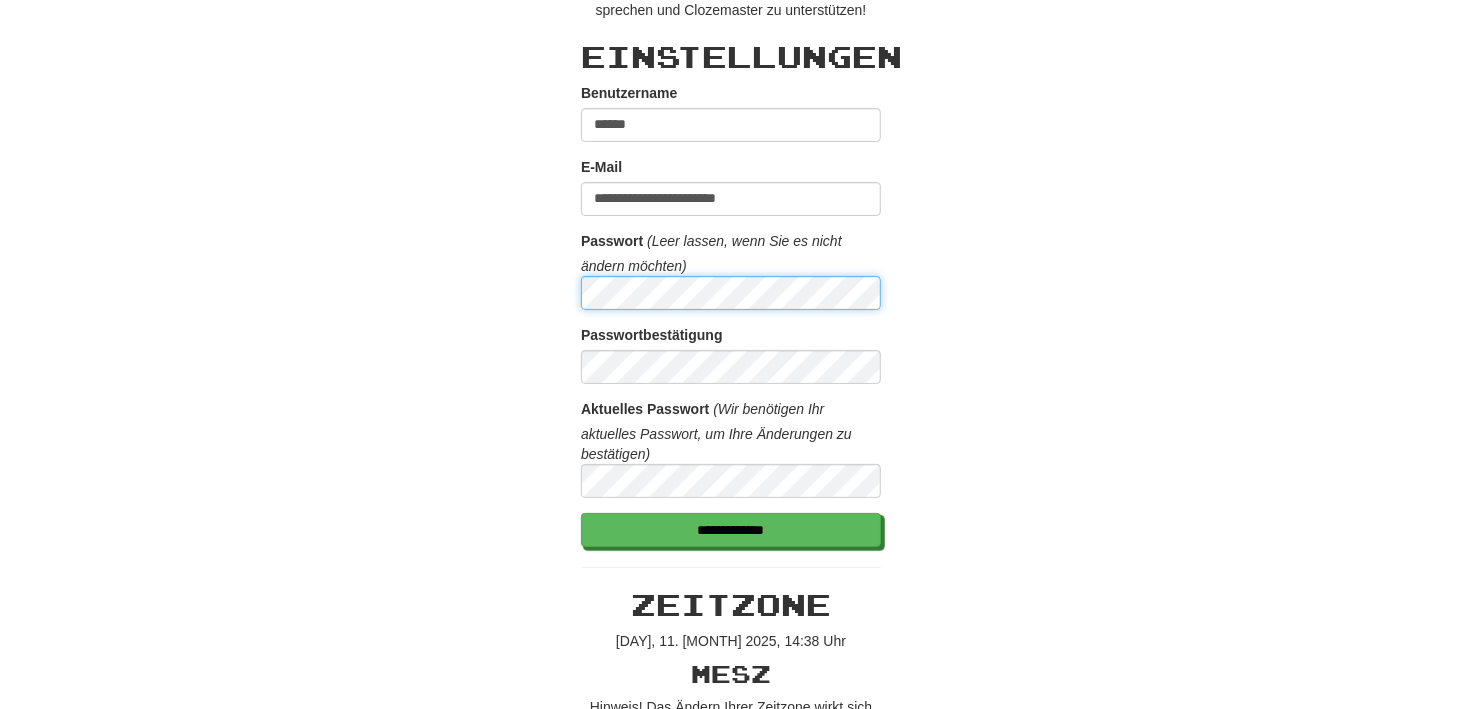 click on "**********" at bounding box center (731, 1081) 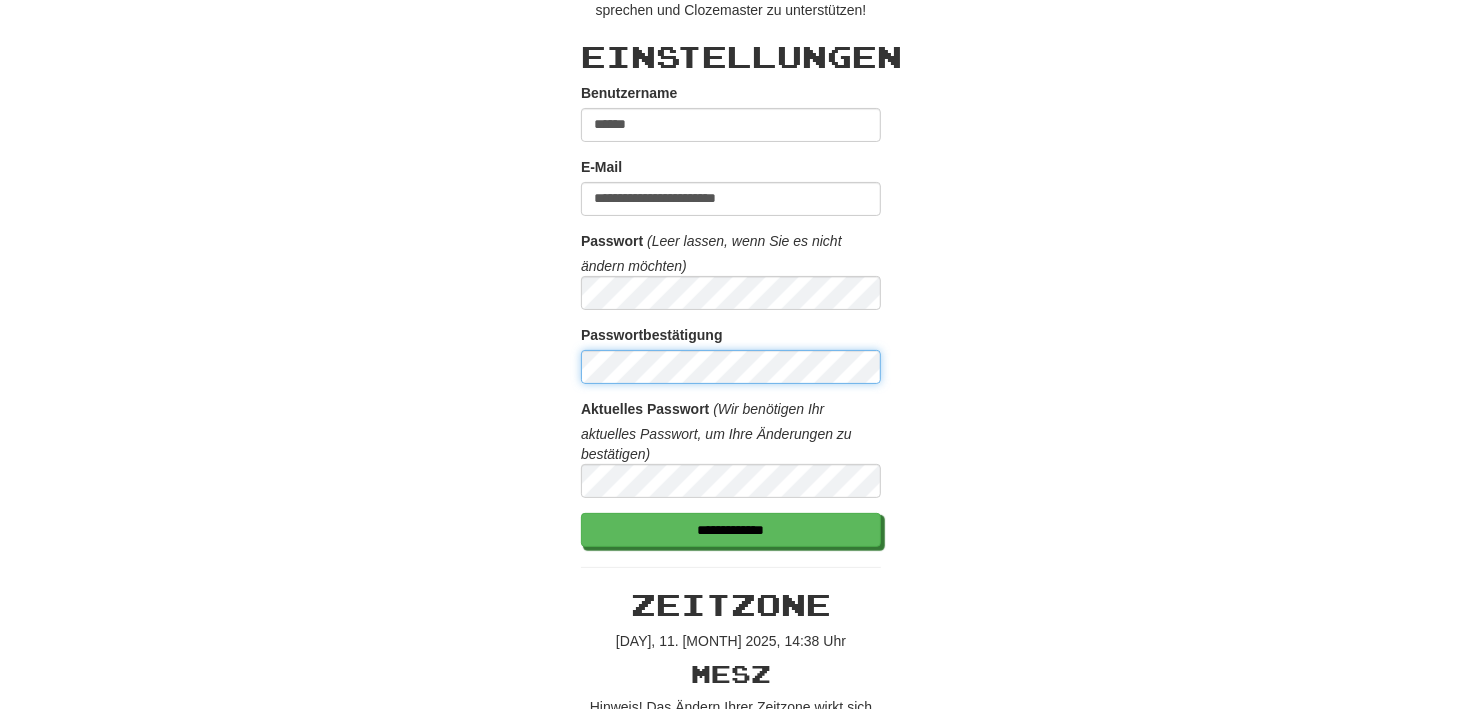 click on "**********" at bounding box center (731, 1081) 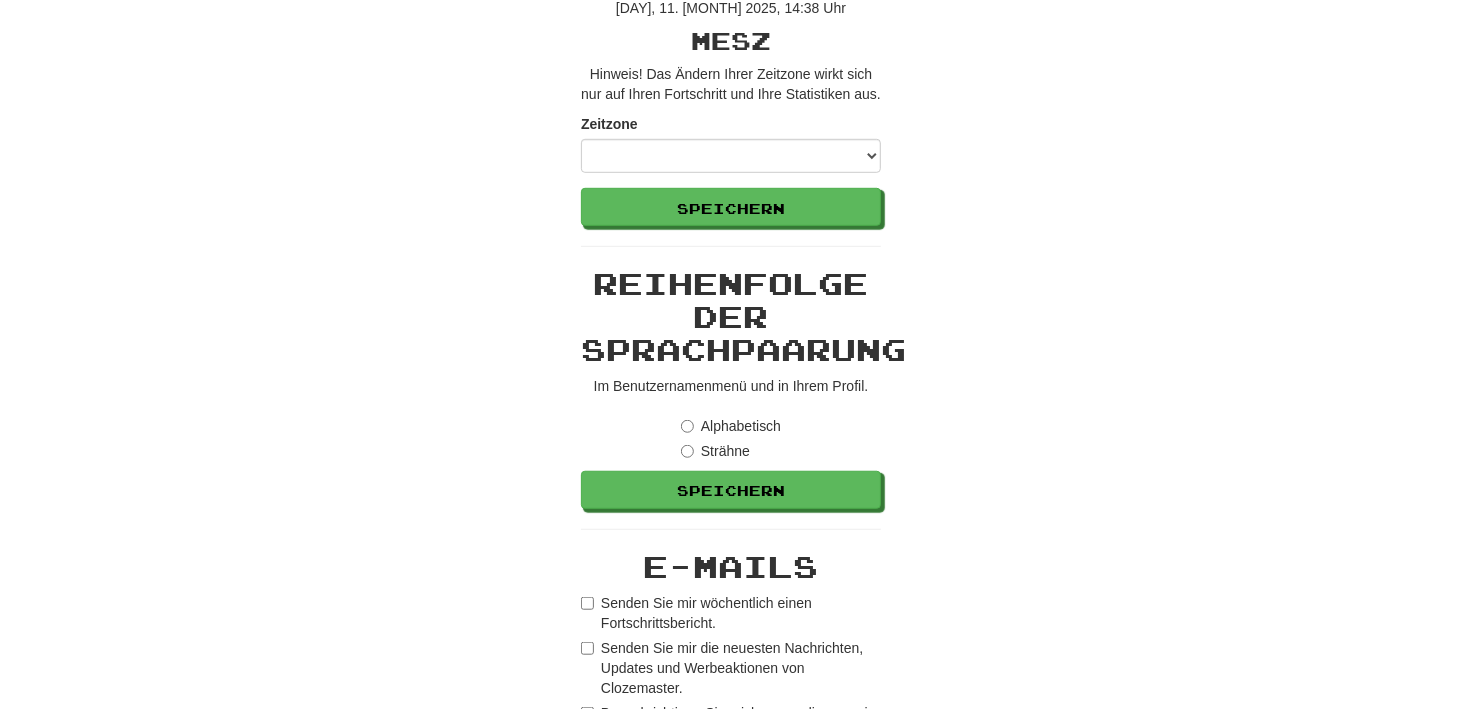scroll, scrollTop: 1000, scrollLeft: 0, axis: vertical 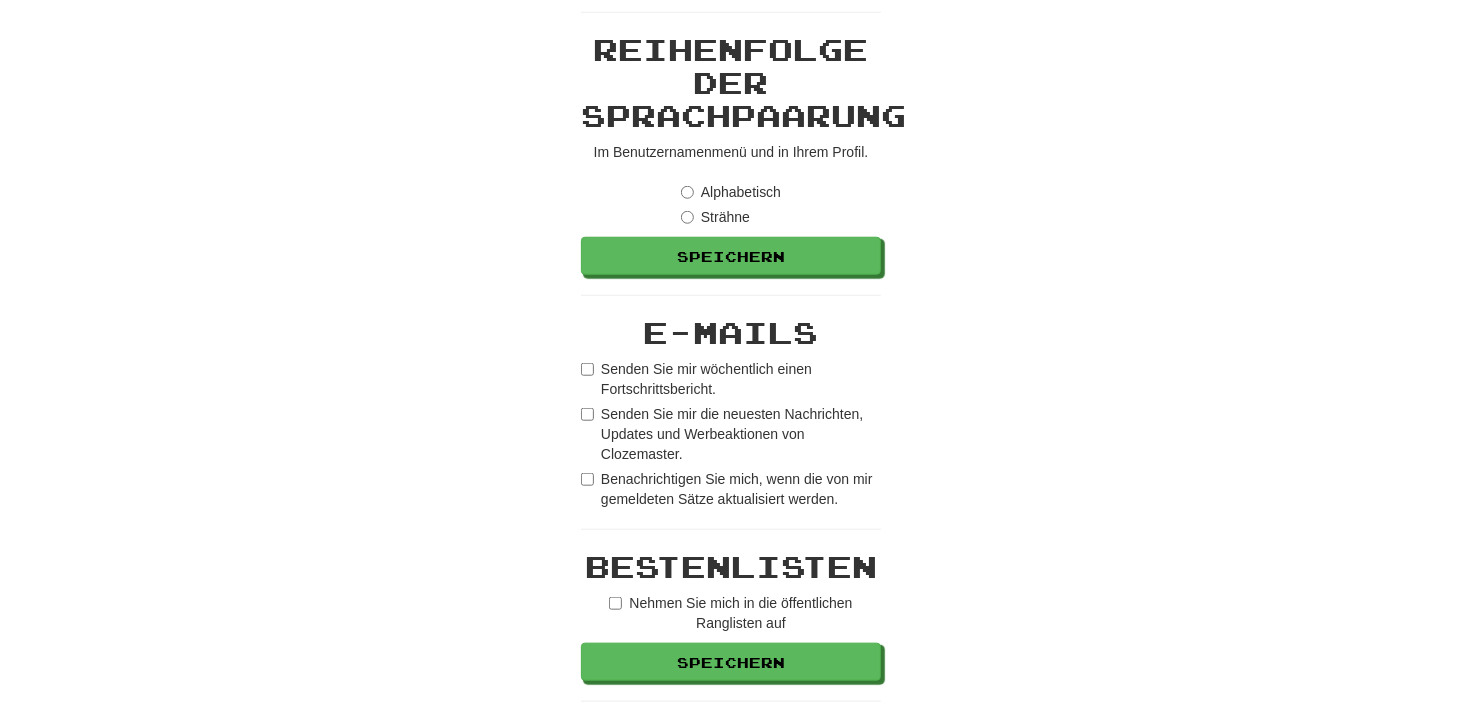 click on "Benachrichtigen Sie mich, wenn die von mir gemeldeten Sätze aktualisiert werden." at bounding box center (731, 489) 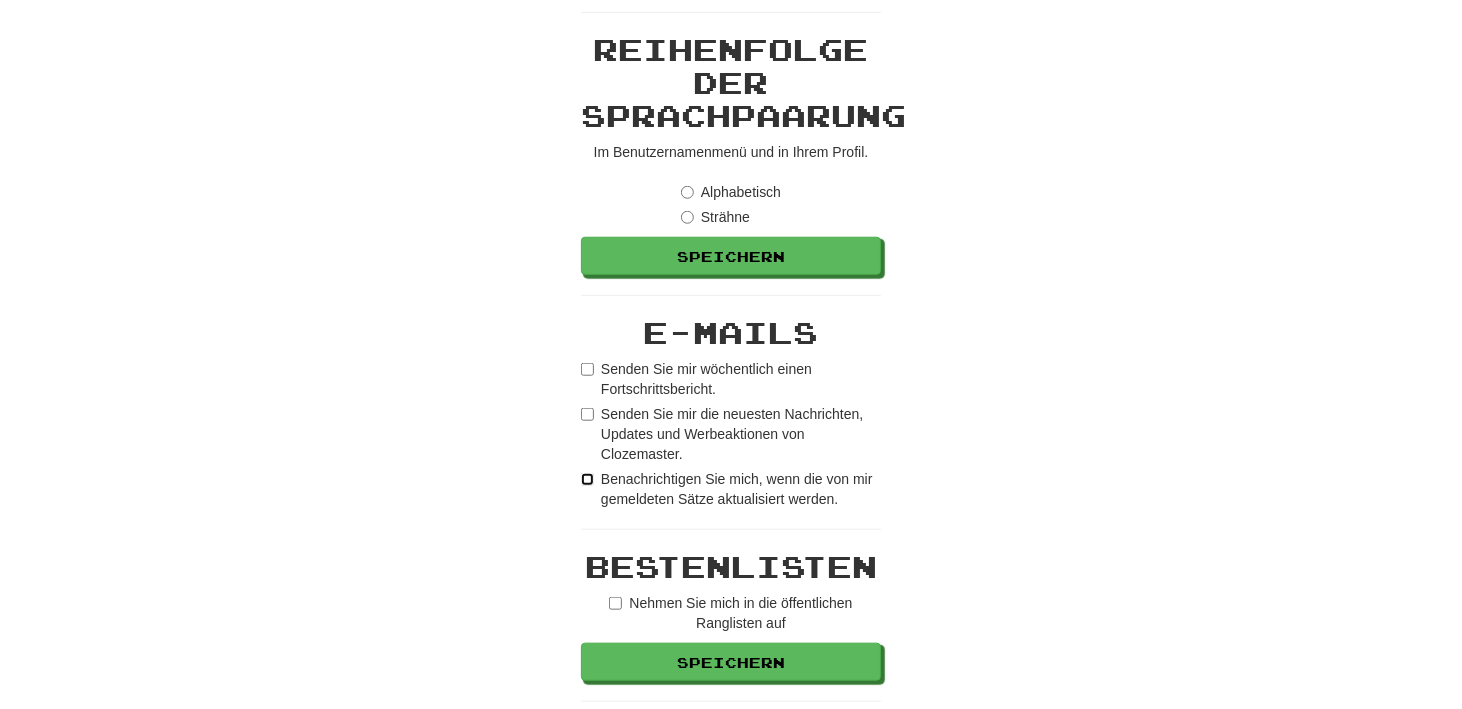 scroll, scrollTop: 1200, scrollLeft: 0, axis: vertical 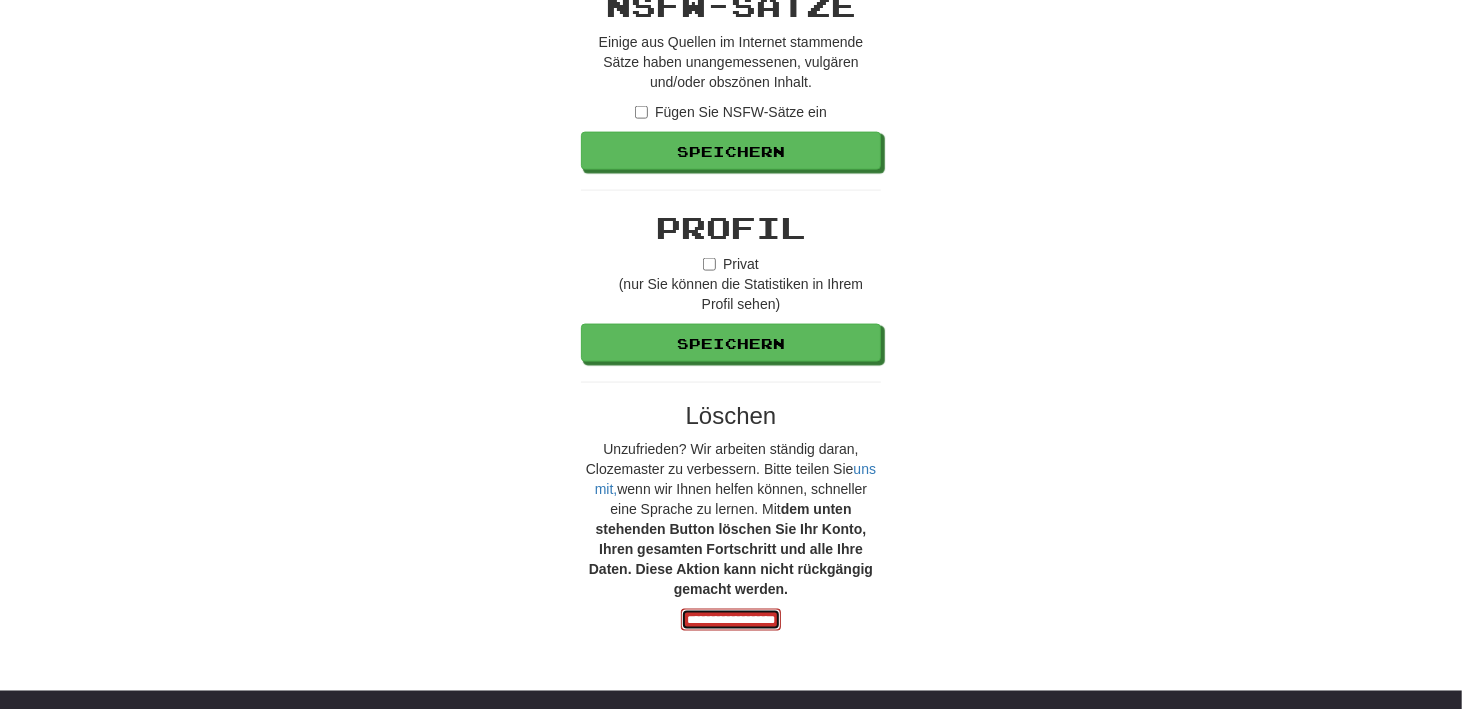 click on "**********" at bounding box center [731, 620] 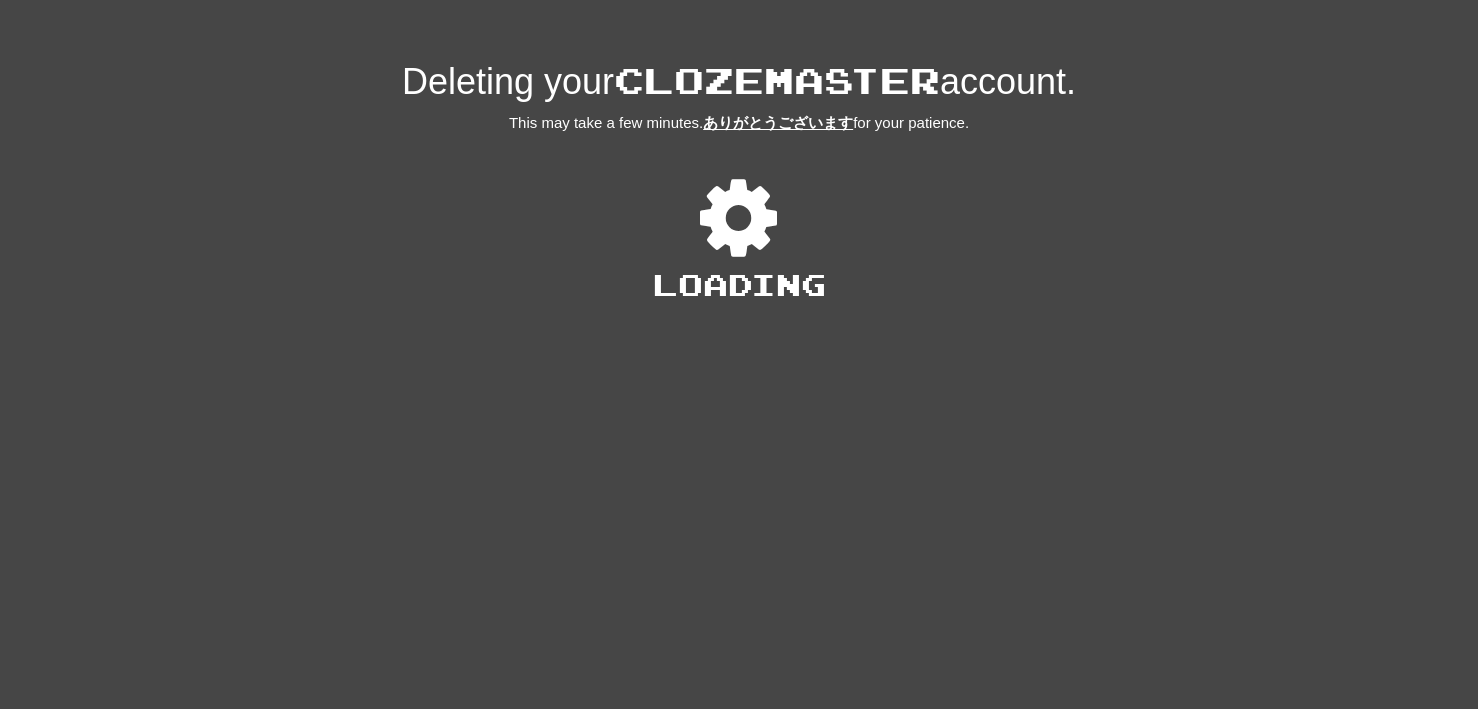scroll, scrollTop: 0, scrollLeft: 0, axis: both 